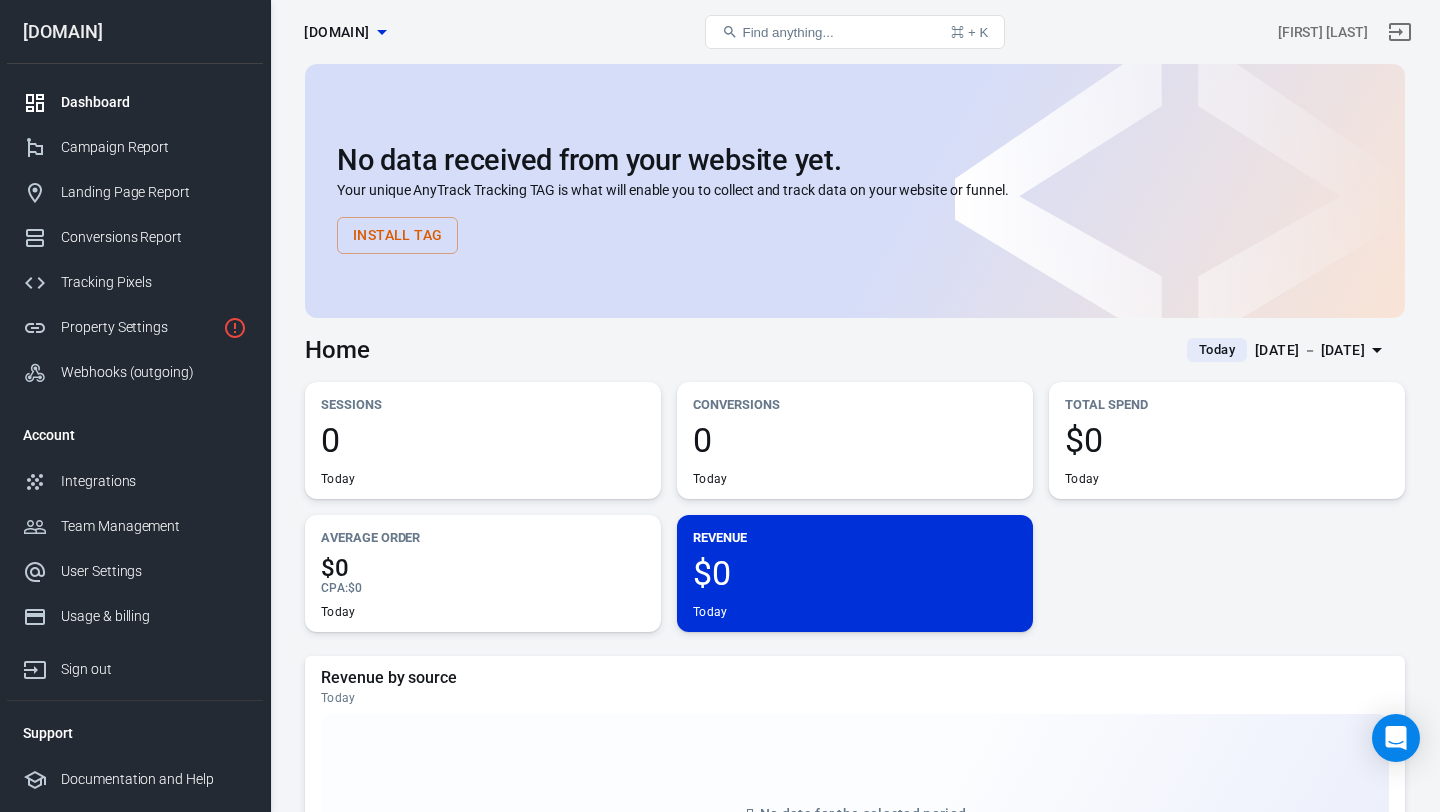 scroll, scrollTop: 0, scrollLeft: 0, axis: both 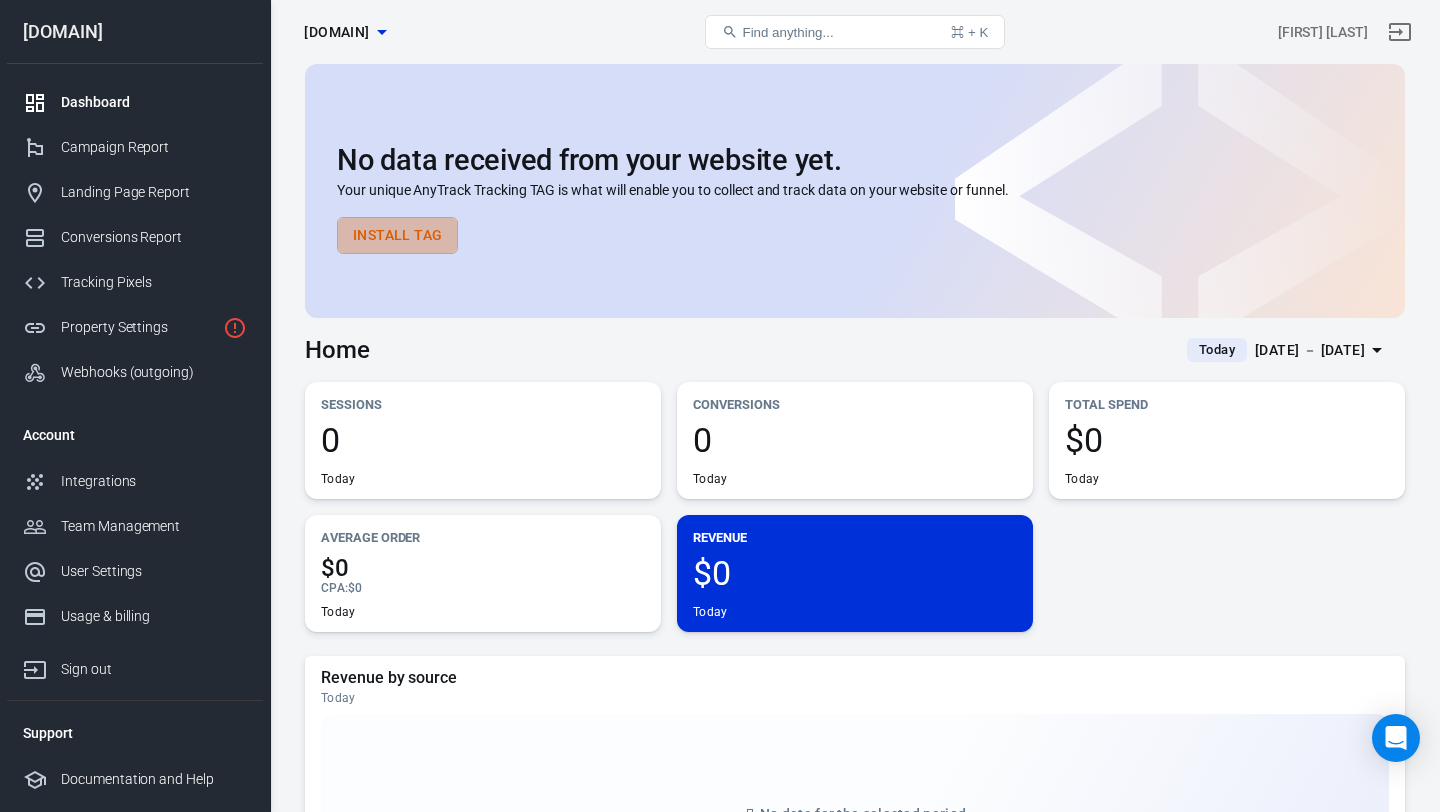 click on "Install Tag" at bounding box center (397, 235) 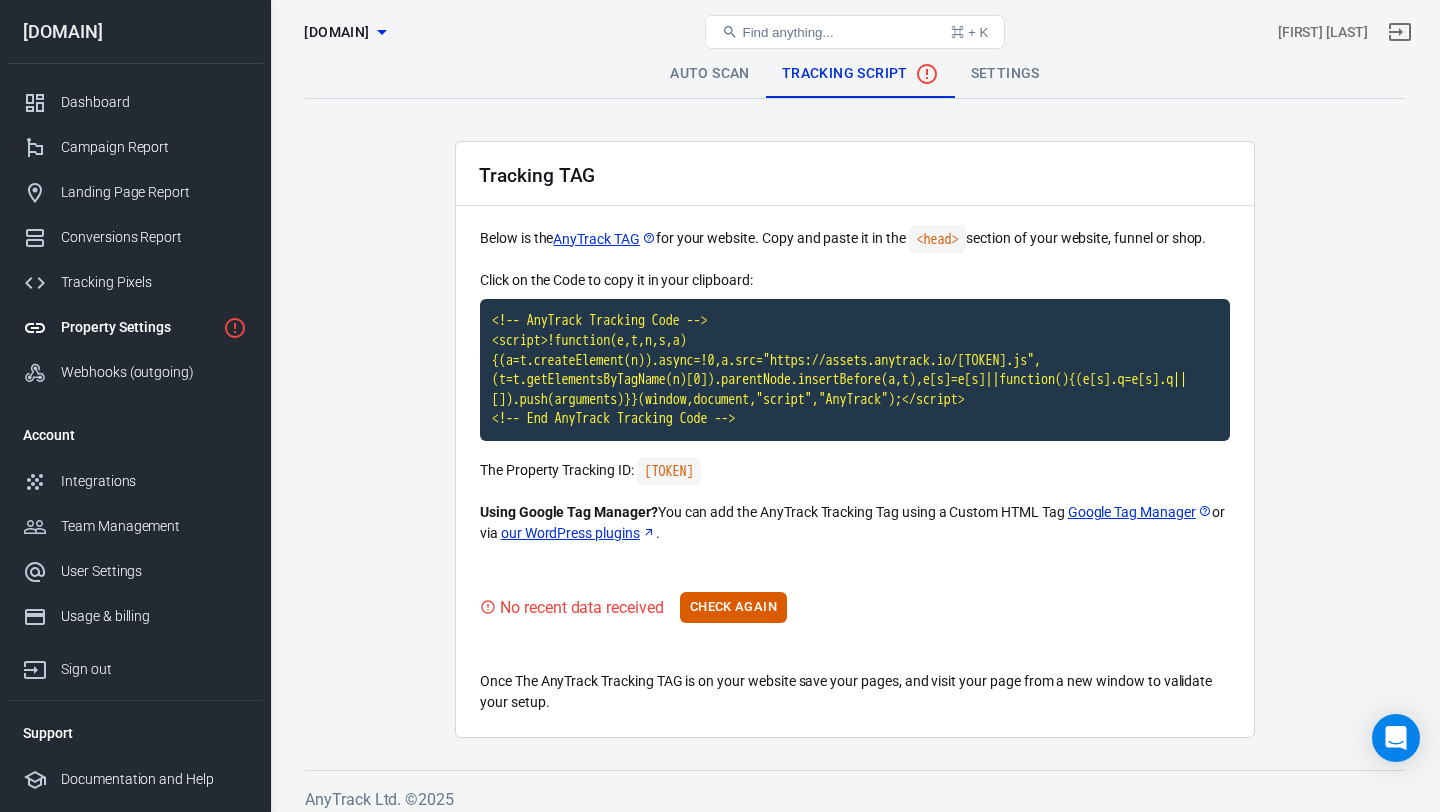 scroll, scrollTop: 0, scrollLeft: 0, axis: both 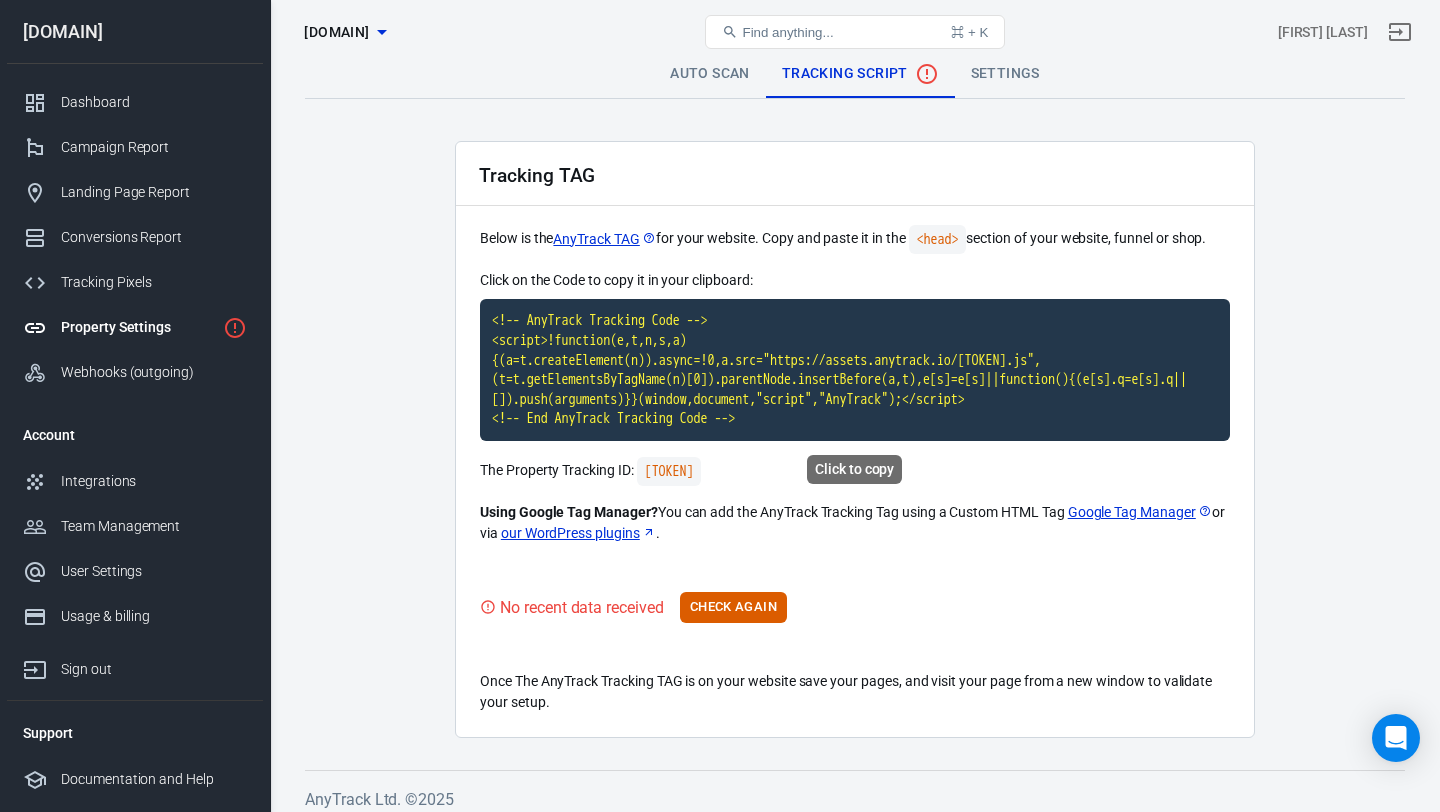 click on "<!-- AnyTrack Tracking Code -->
<script>!function(e,t,n,s,a){(a=t.createElement(n)).async=!0,a.src="https://assets.anytrack.io/[TOKEN].js",(t=t.getElementsByTagName(n)[0]).parentNode.insertBefore(a,t),e[s]=e[s]||function(){(e[s].q=e[s].q||[]).push(arguments)}}(window,document,"script","AnyTrack");</script>
<!-- End AnyTrack Tracking Code -->" at bounding box center [855, 370] 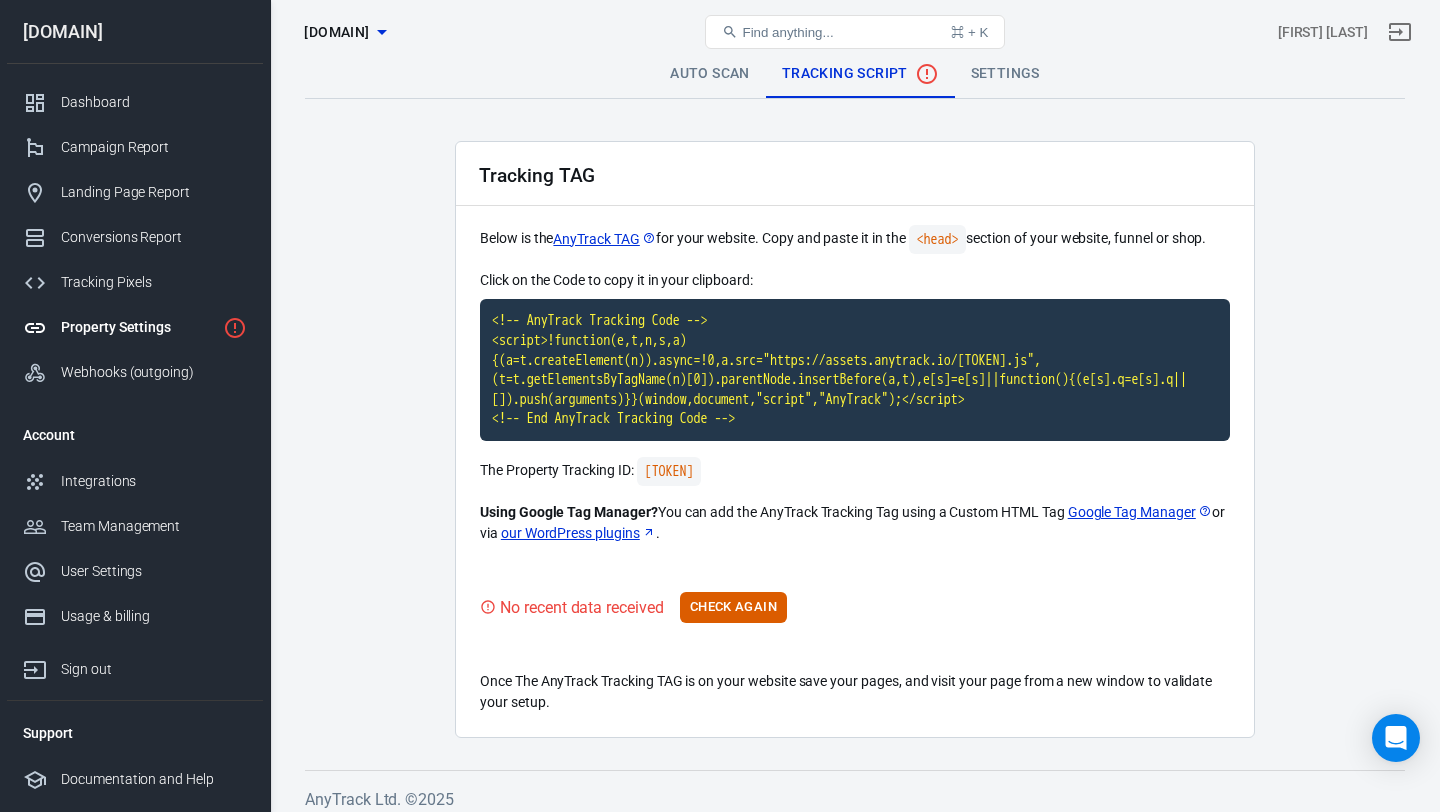 scroll, scrollTop: 12, scrollLeft: 0, axis: vertical 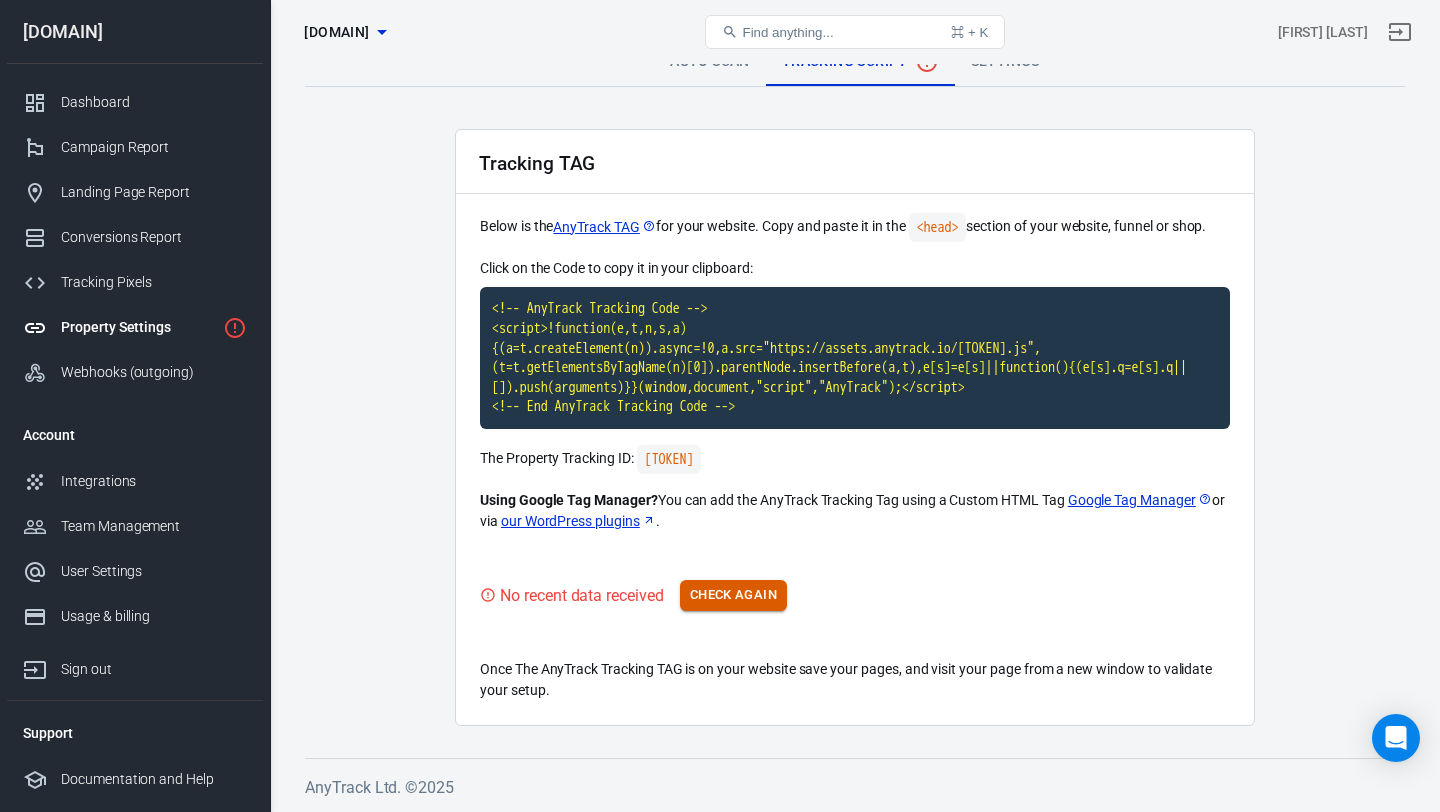 click on "Check Again" at bounding box center (733, 595) 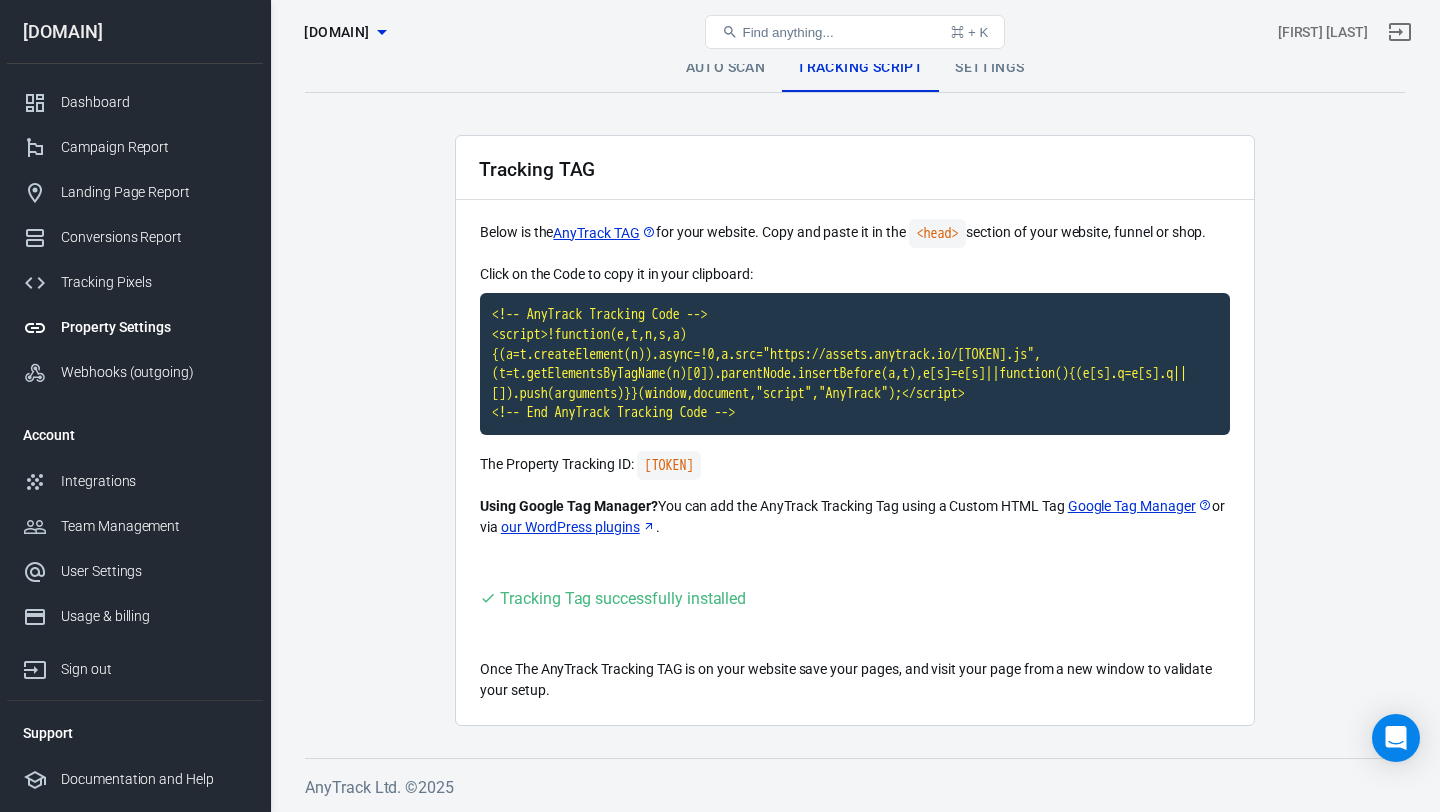 scroll, scrollTop: 0, scrollLeft: 0, axis: both 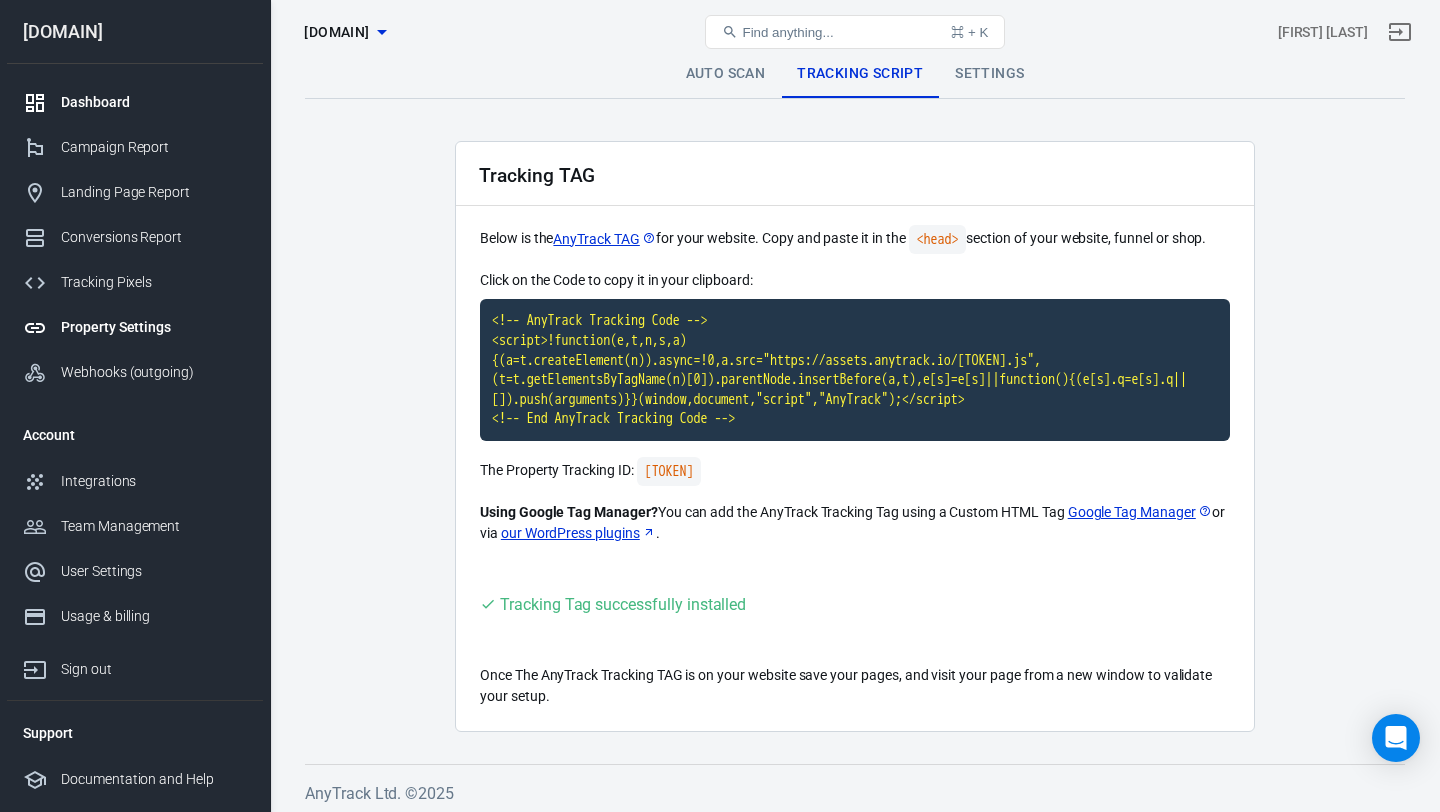 click on "Dashboard" at bounding box center (154, 102) 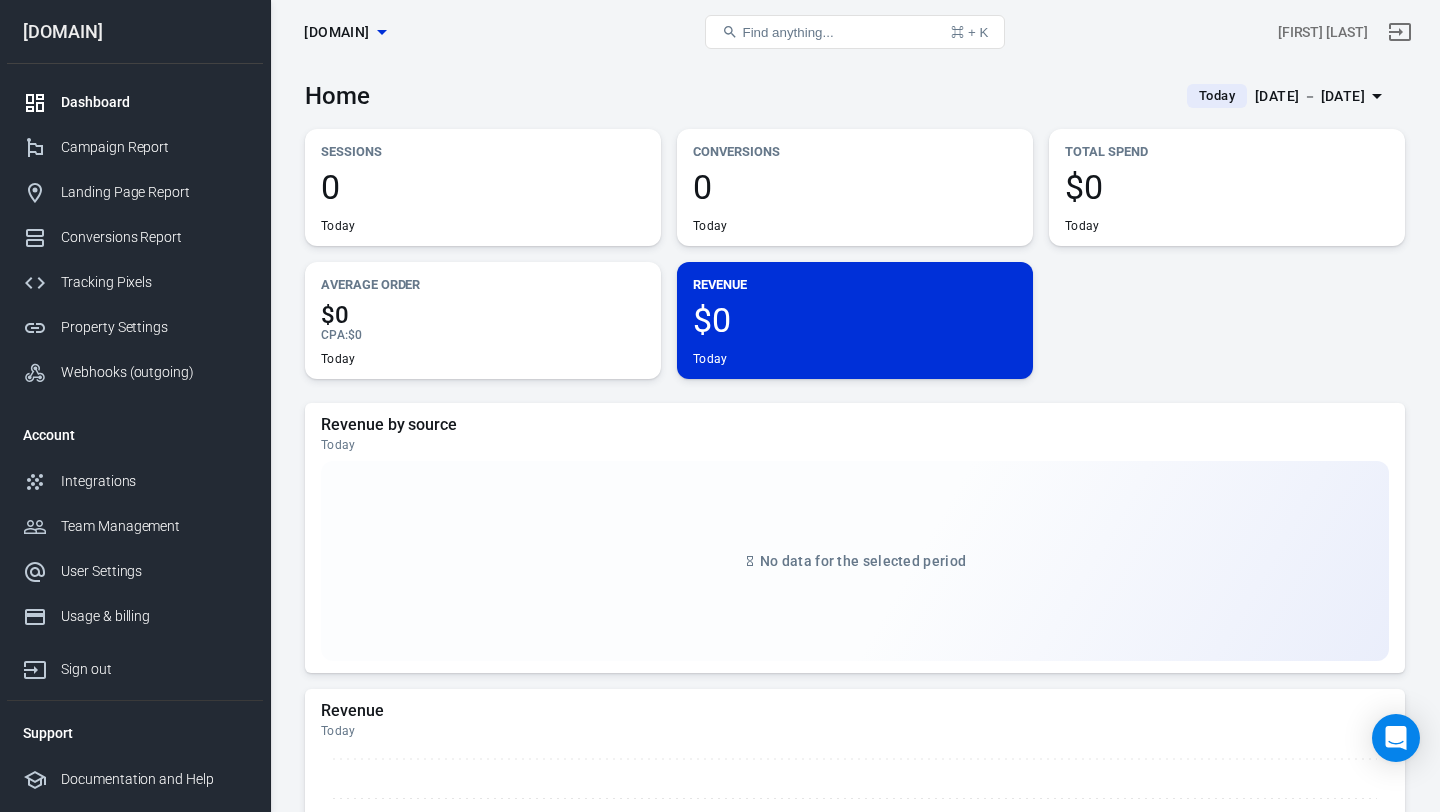 scroll, scrollTop: 0, scrollLeft: 0, axis: both 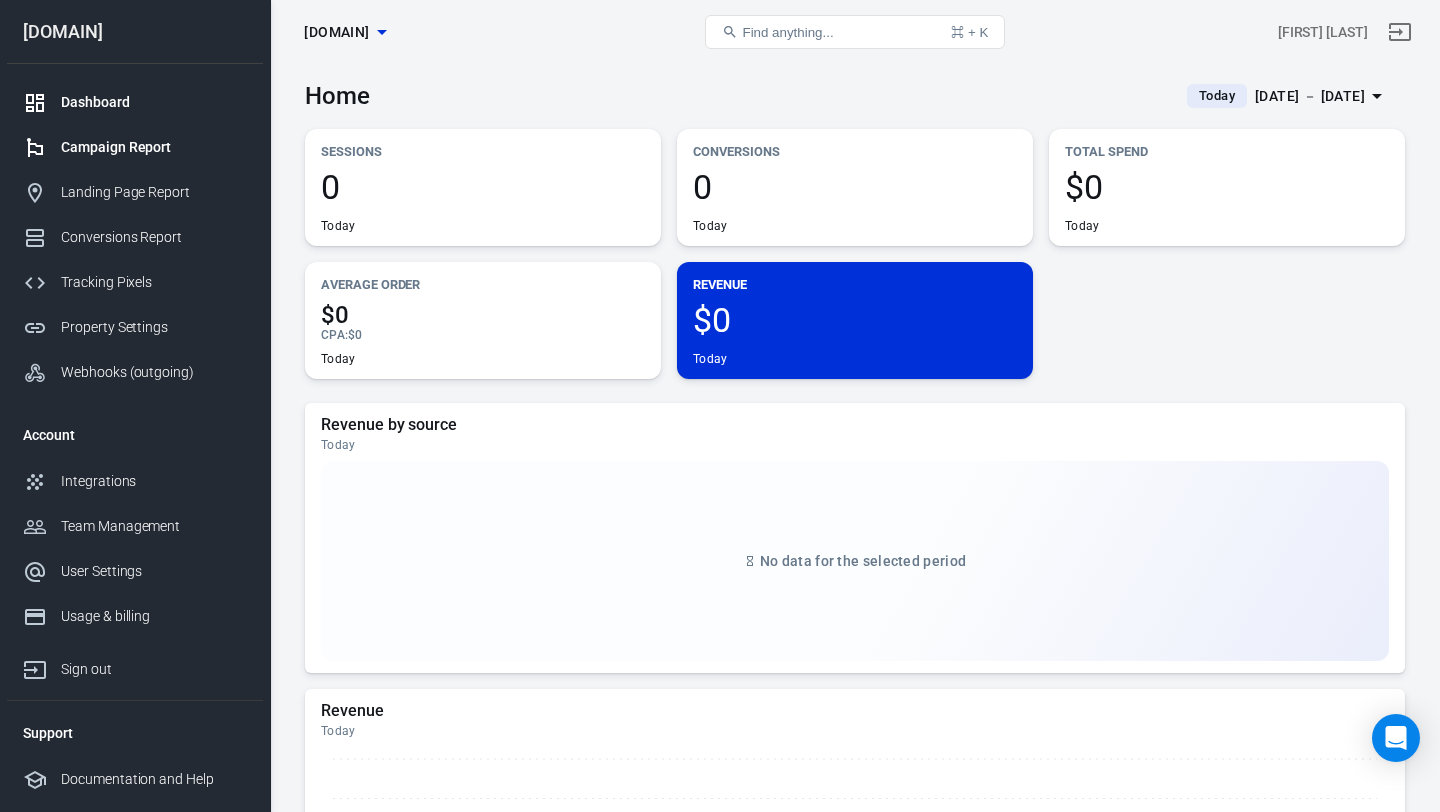 click on "Campaign Report" at bounding box center [154, 147] 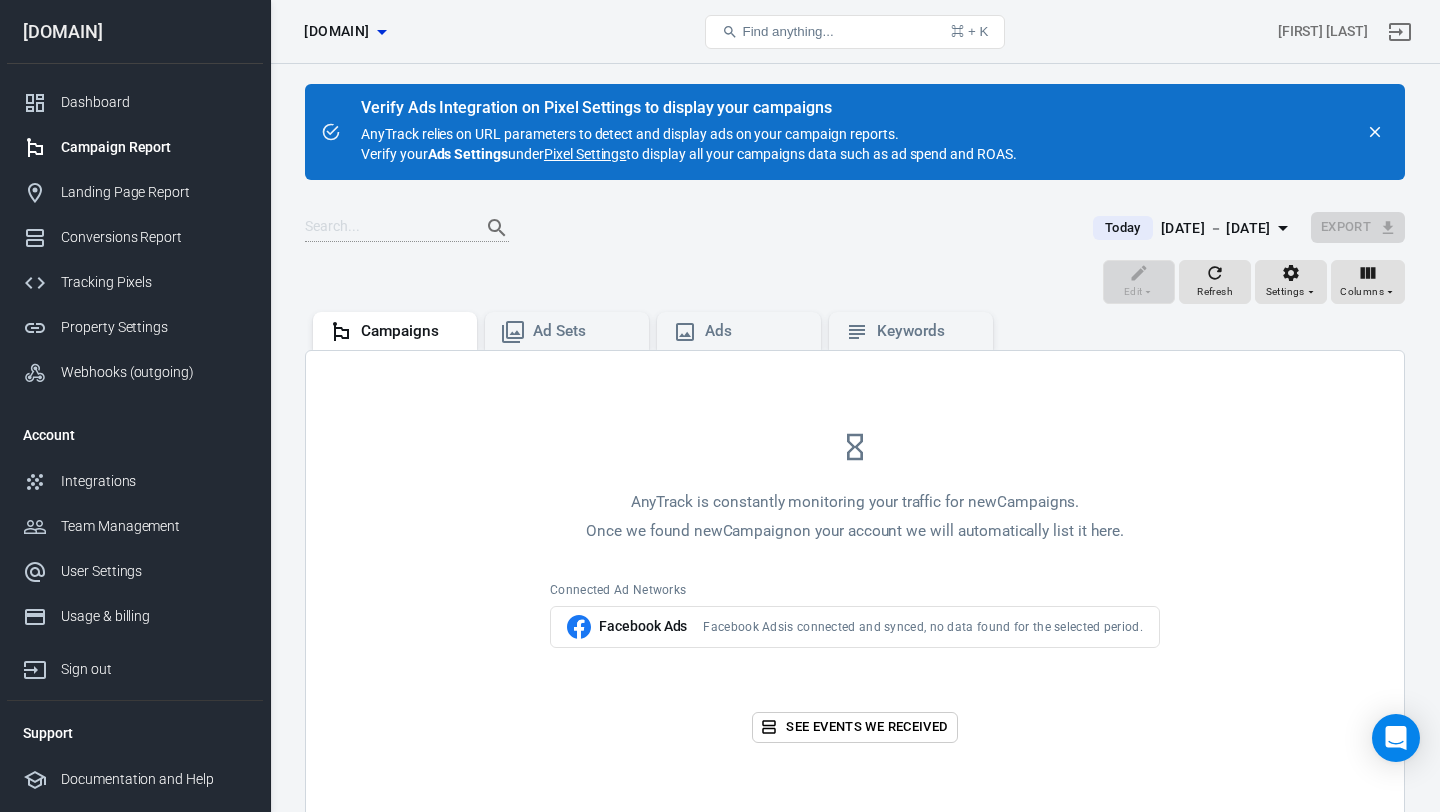 scroll, scrollTop: 0, scrollLeft: 0, axis: both 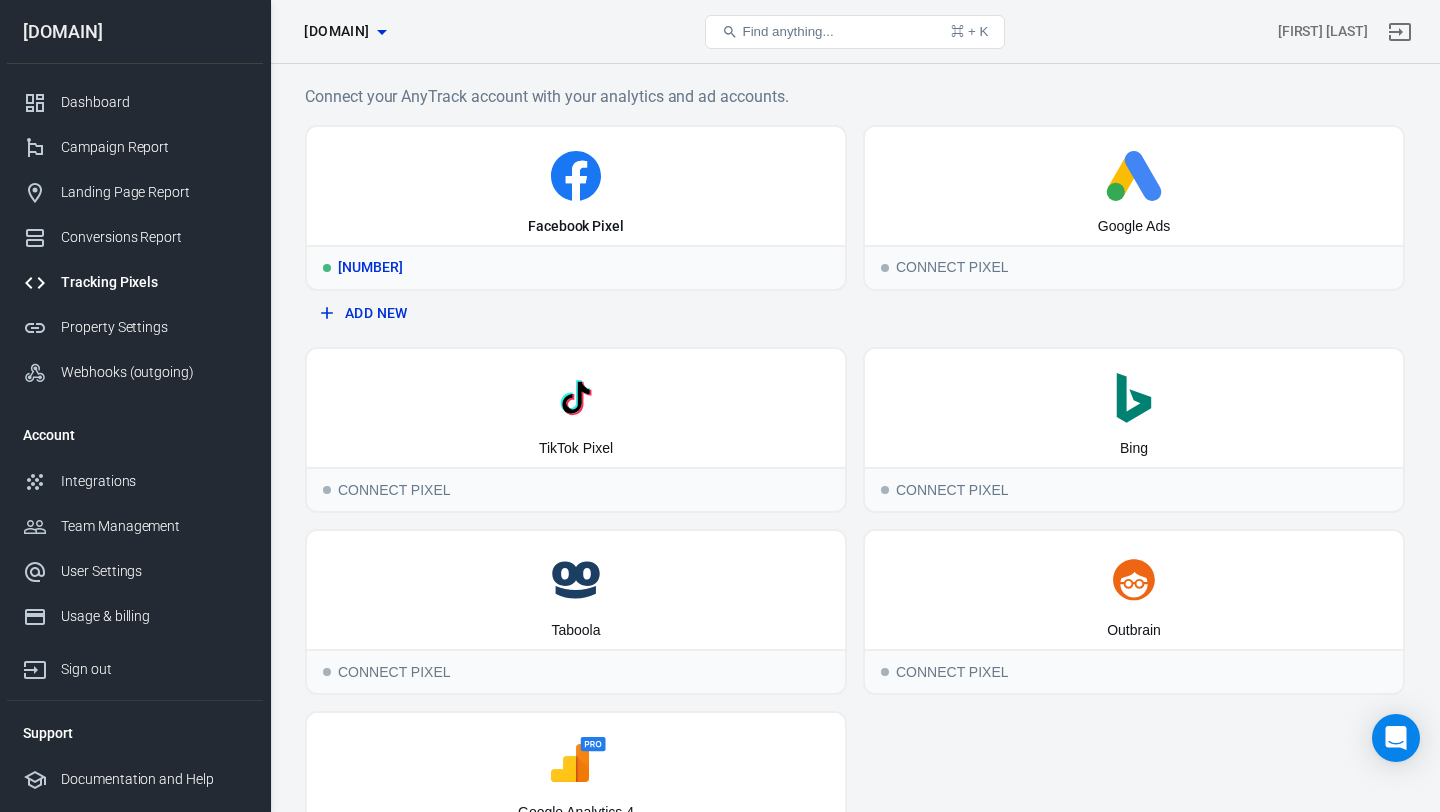 click 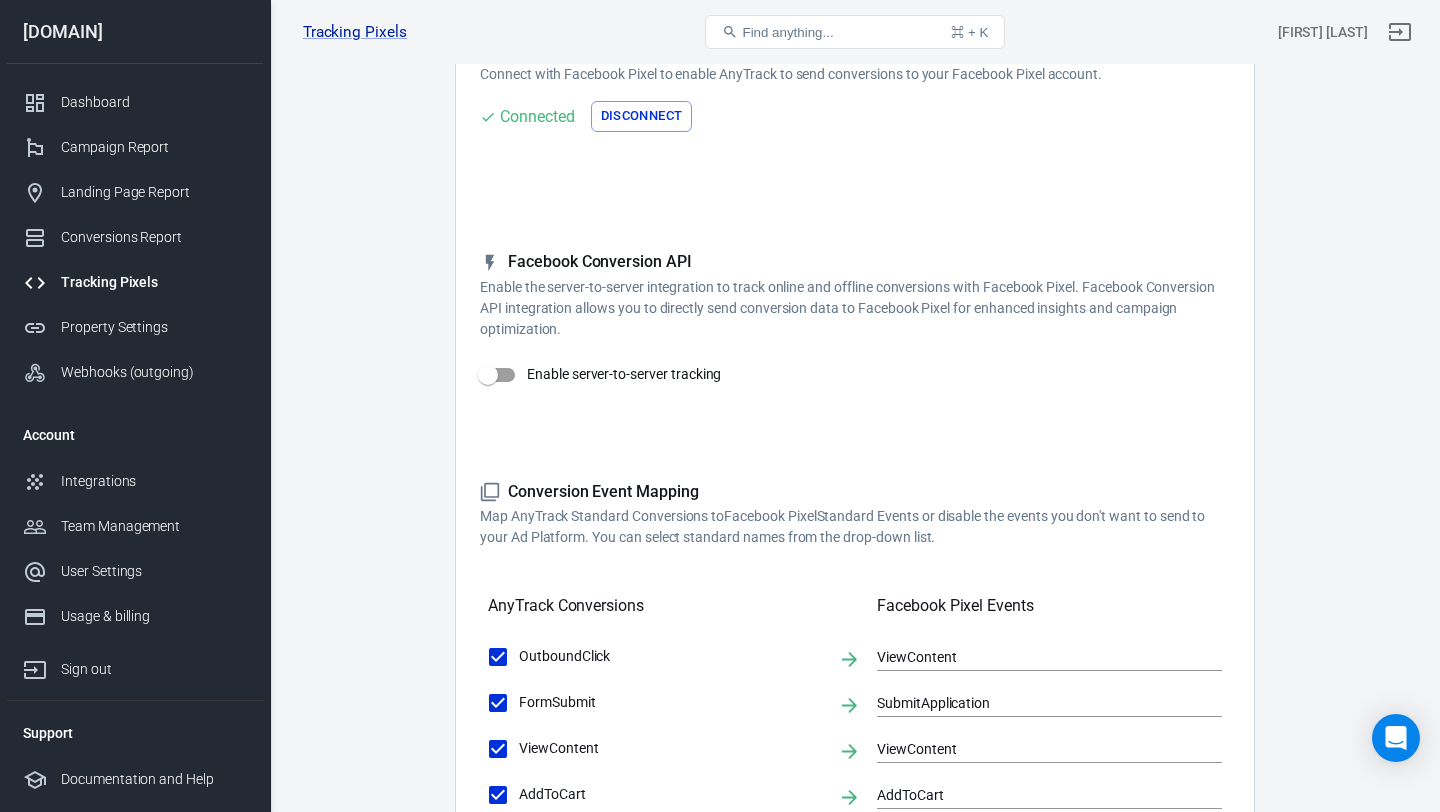 scroll, scrollTop: 187, scrollLeft: 0, axis: vertical 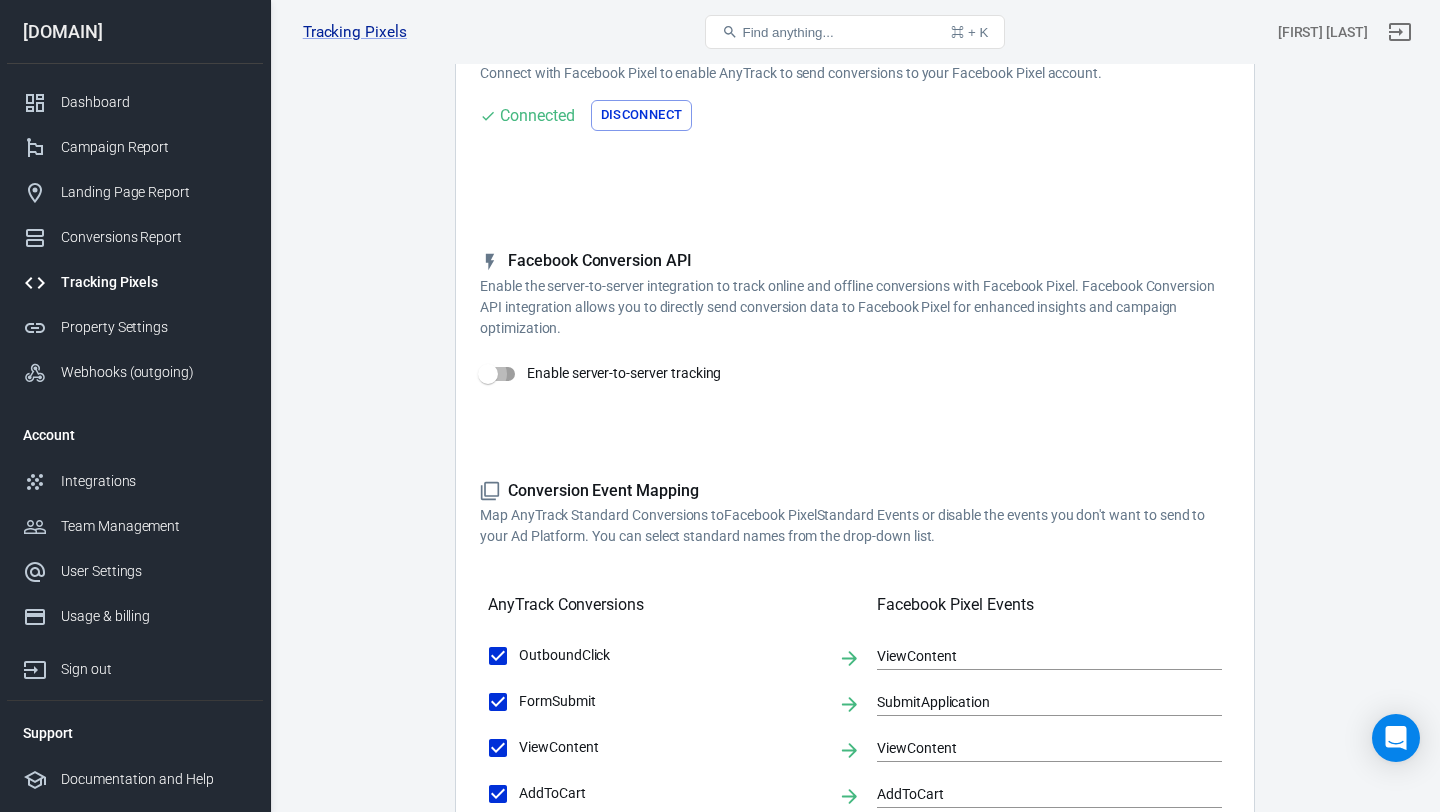 click on "Enable server-to-server tracking" at bounding box center [488, 374] 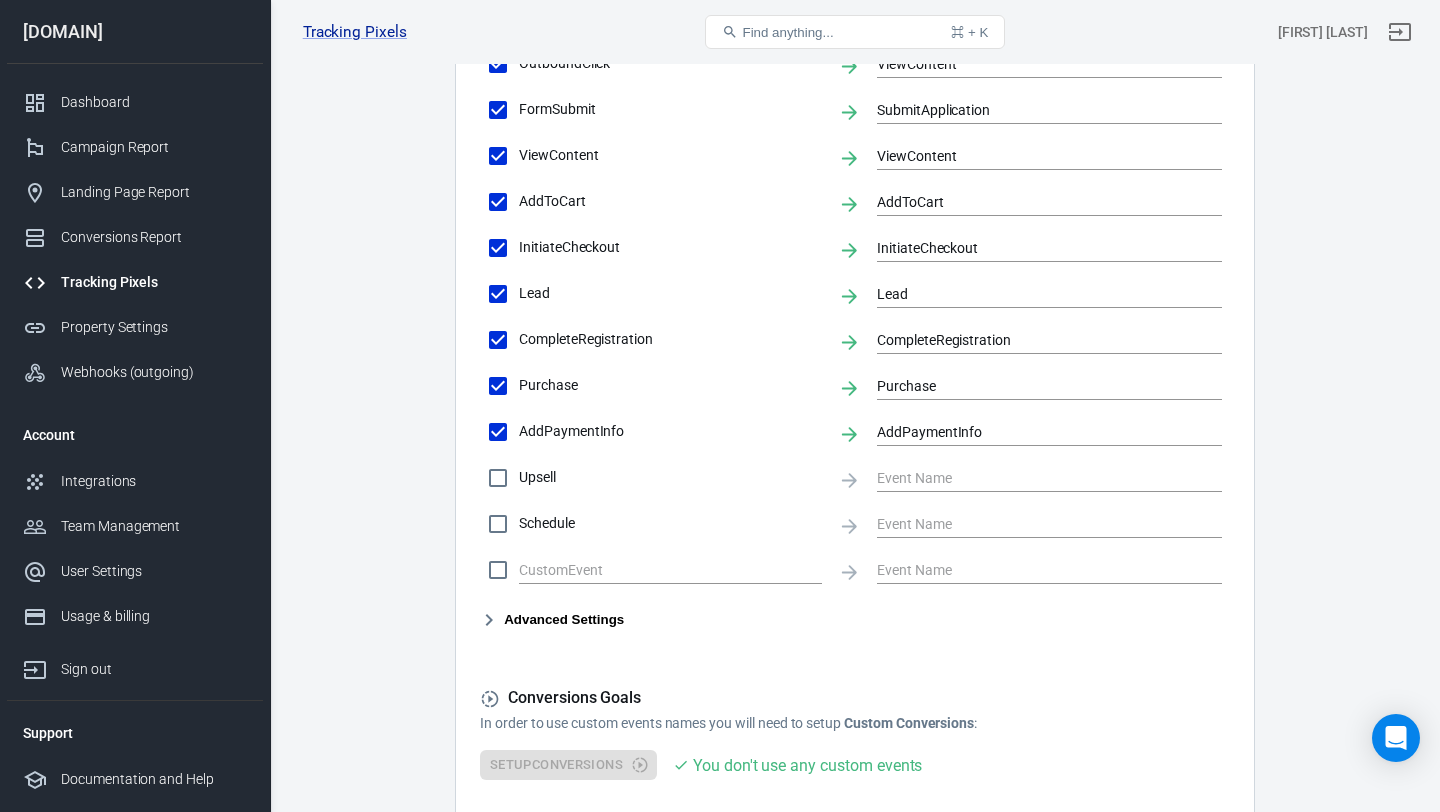 scroll, scrollTop: 851, scrollLeft: 0, axis: vertical 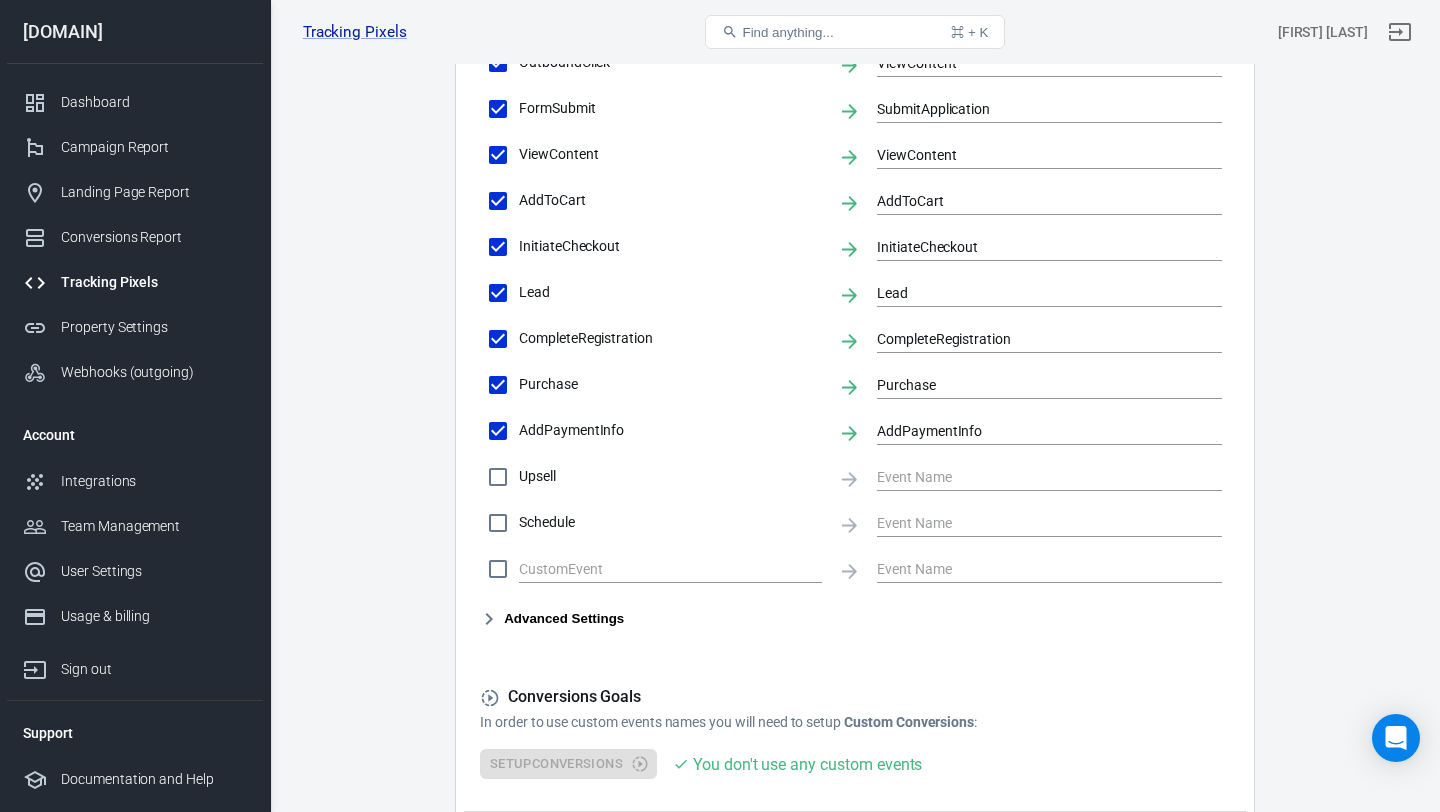 click on "Advanced Settings" at bounding box center [552, 619] 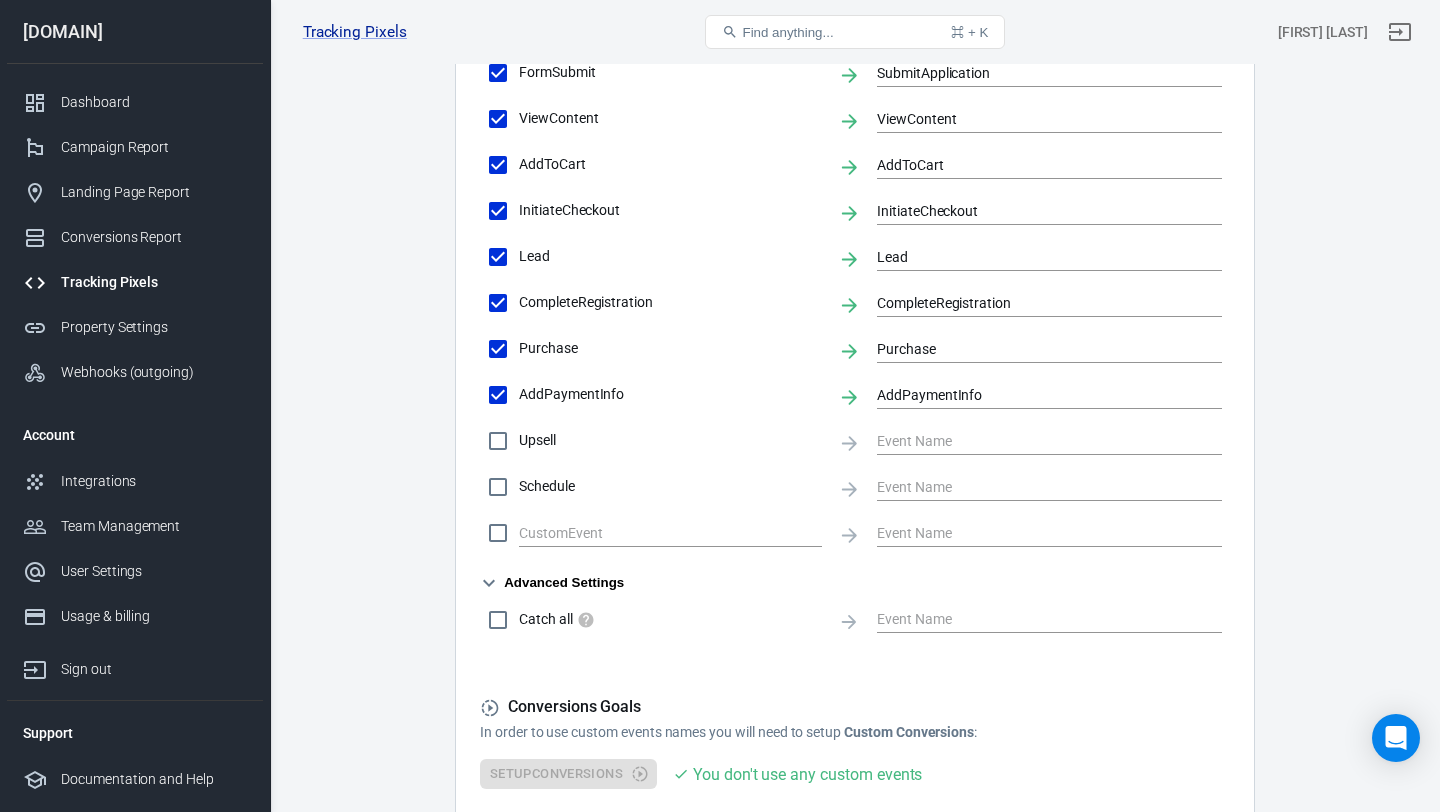 scroll, scrollTop: 869, scrollLeft: 0, axis: vertical 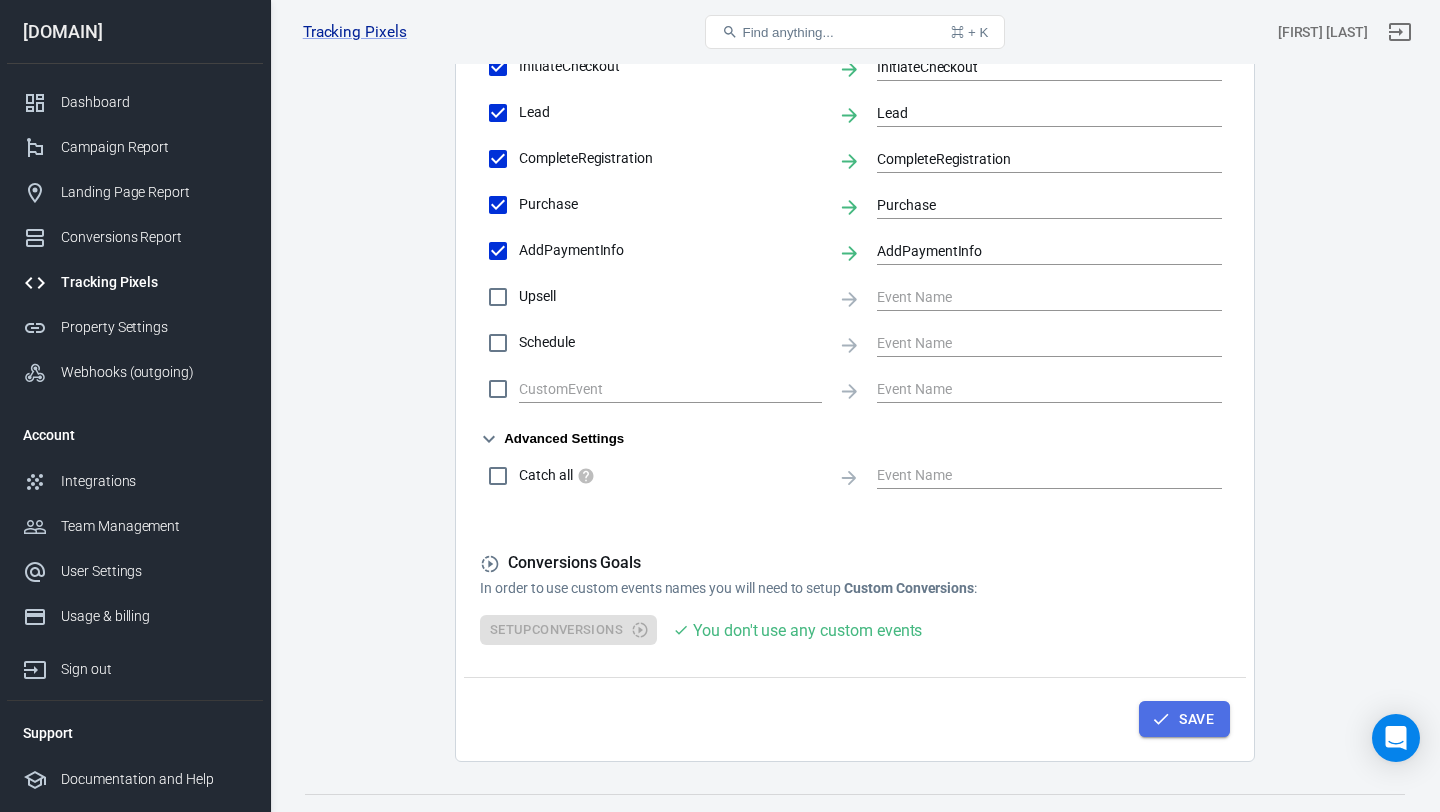 click 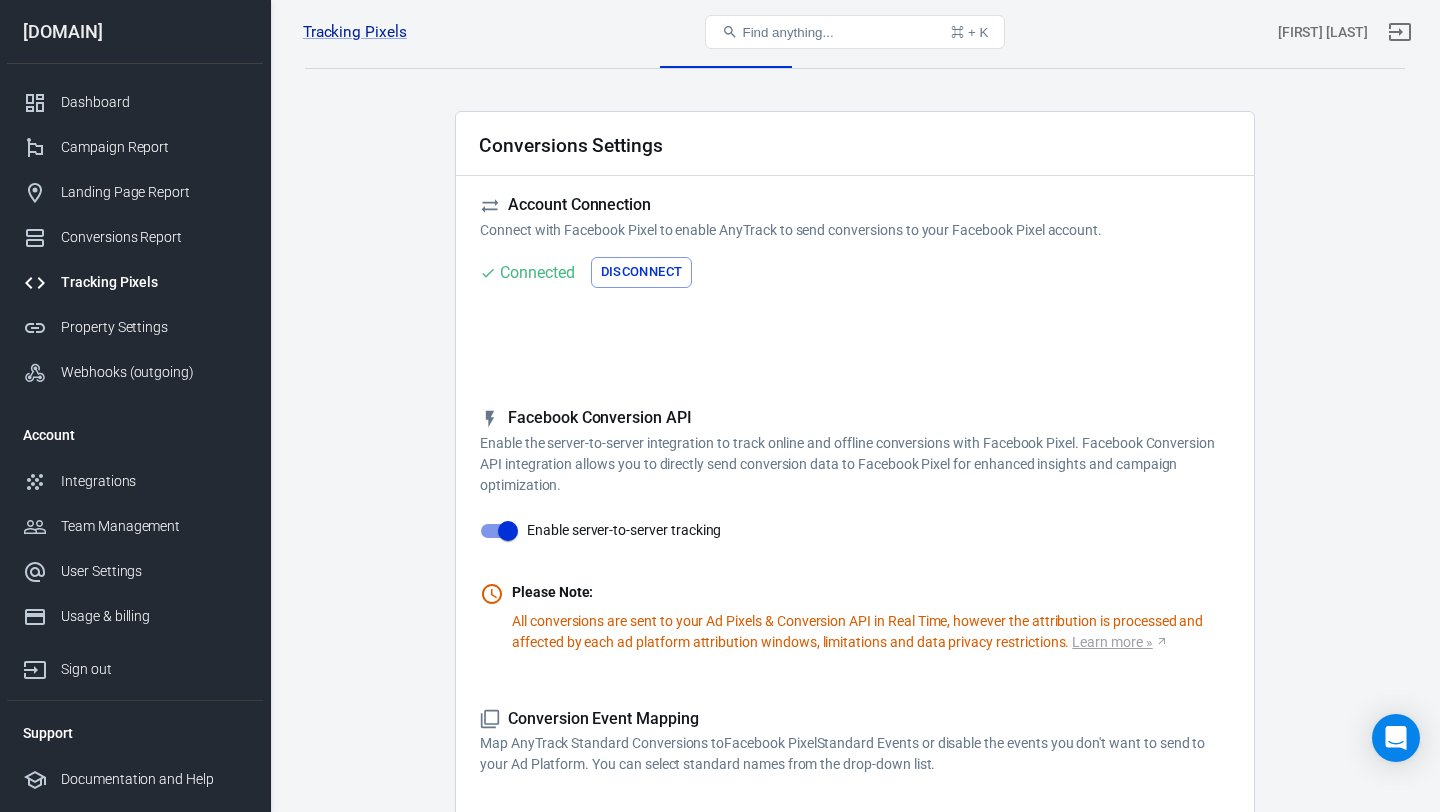 scroll, scrollTop: 0, scrollLeft: 0, axis: both 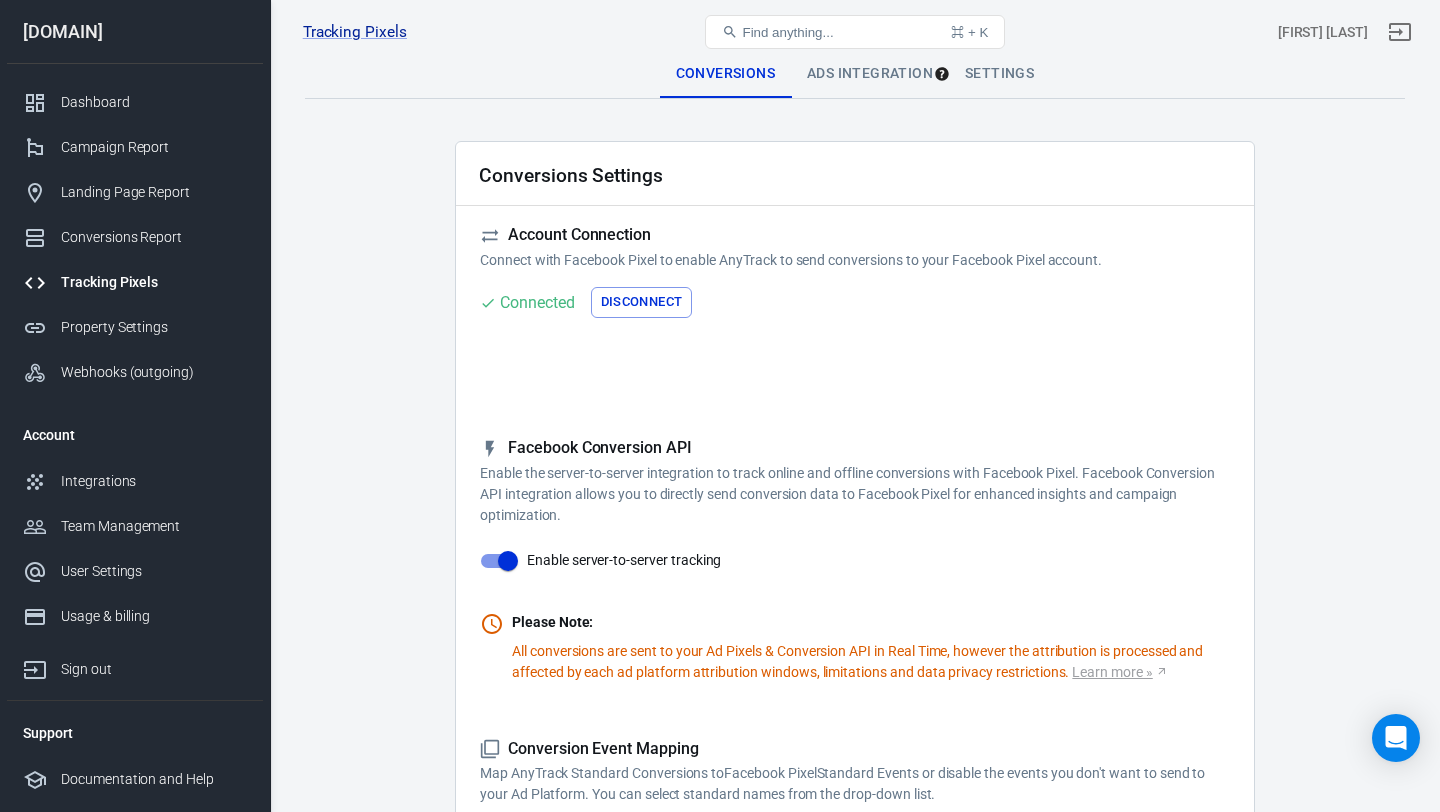 click on "Ads Integration" at bounding box center (870, 74) 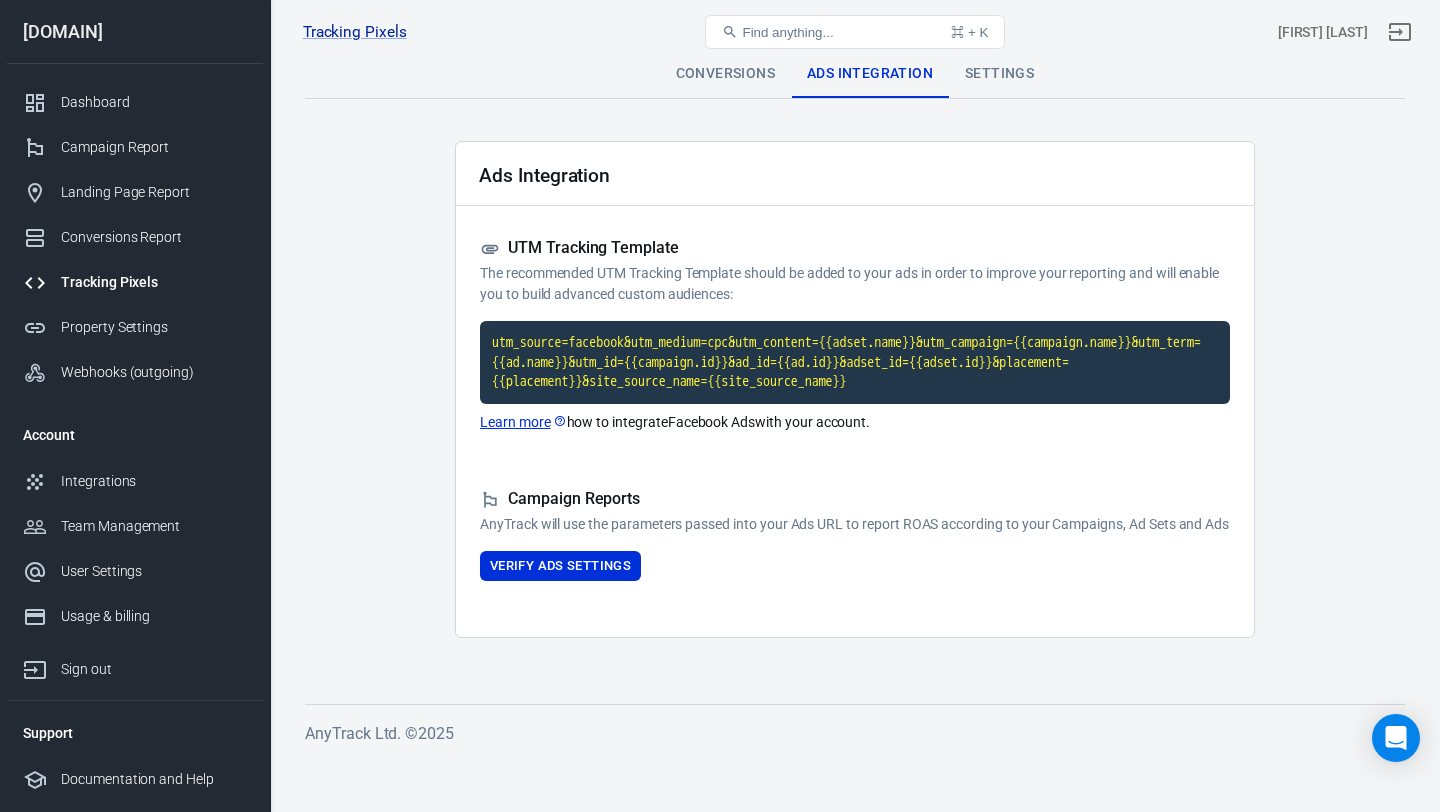 scroll, scrollTop: 0, scrollLeft: 0, axis: both 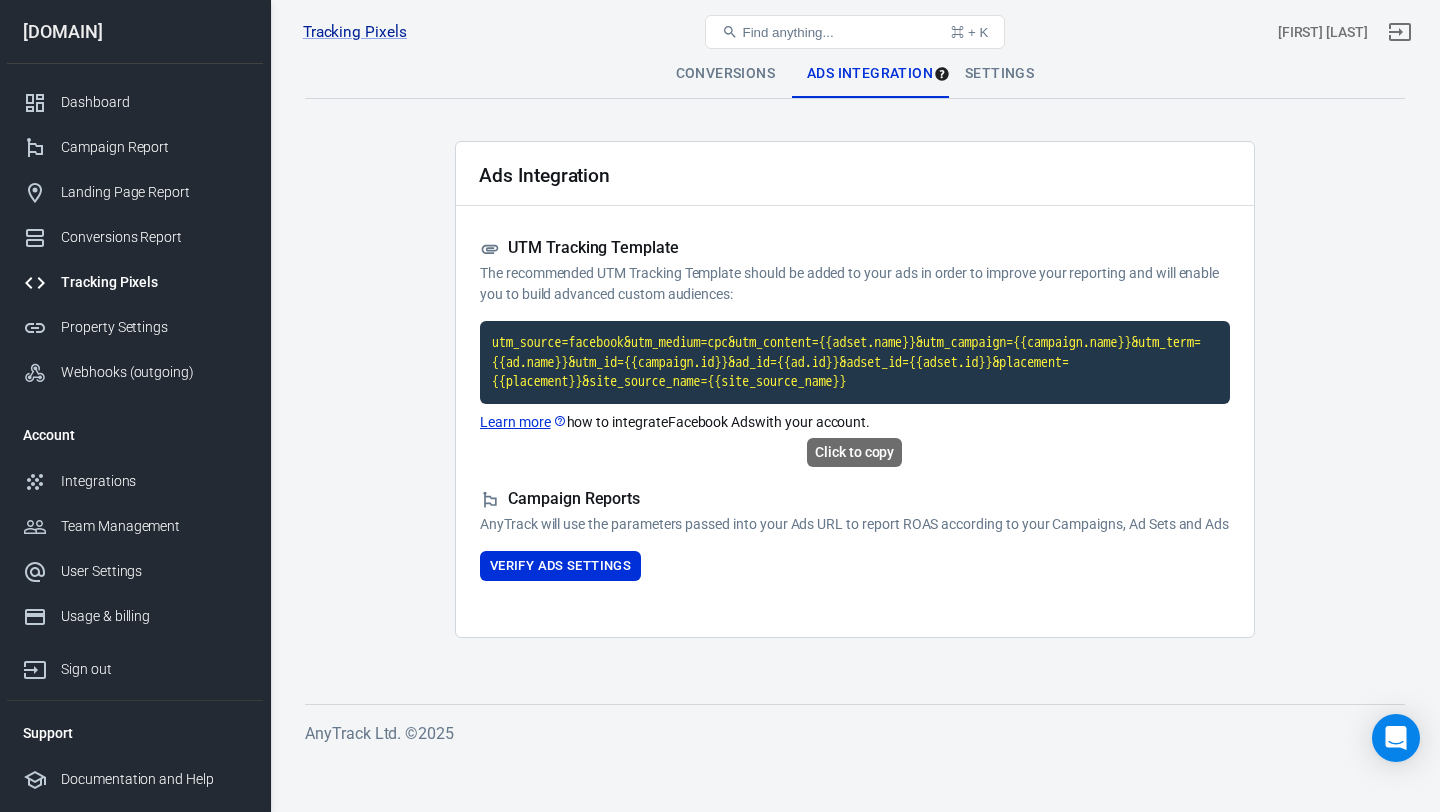click on "utm_source=facebook&utm_medium=cpc&utm_content={{adset.name}}&utm_campaign={{campaign.name}}&utm_term={{ad.name}}&utm_id={{campaign.id}}&ad_id={{ad.id}}&adset_id={{adset.id}}&placement={{placement}}&site_source_name={{site_source_name}}" at bounding box center [855, 362] 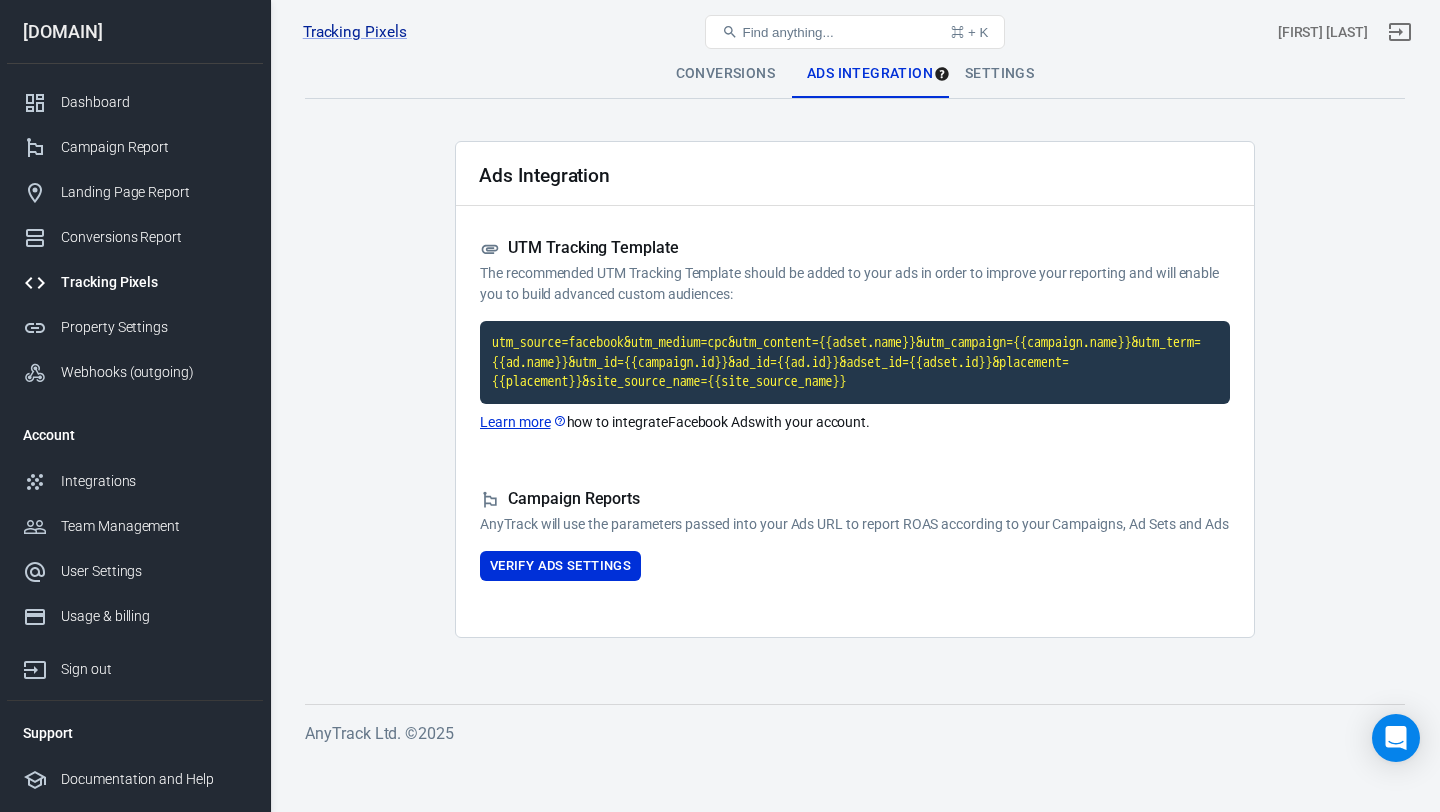 click on "Learn more" at bounding box center (523, 422) 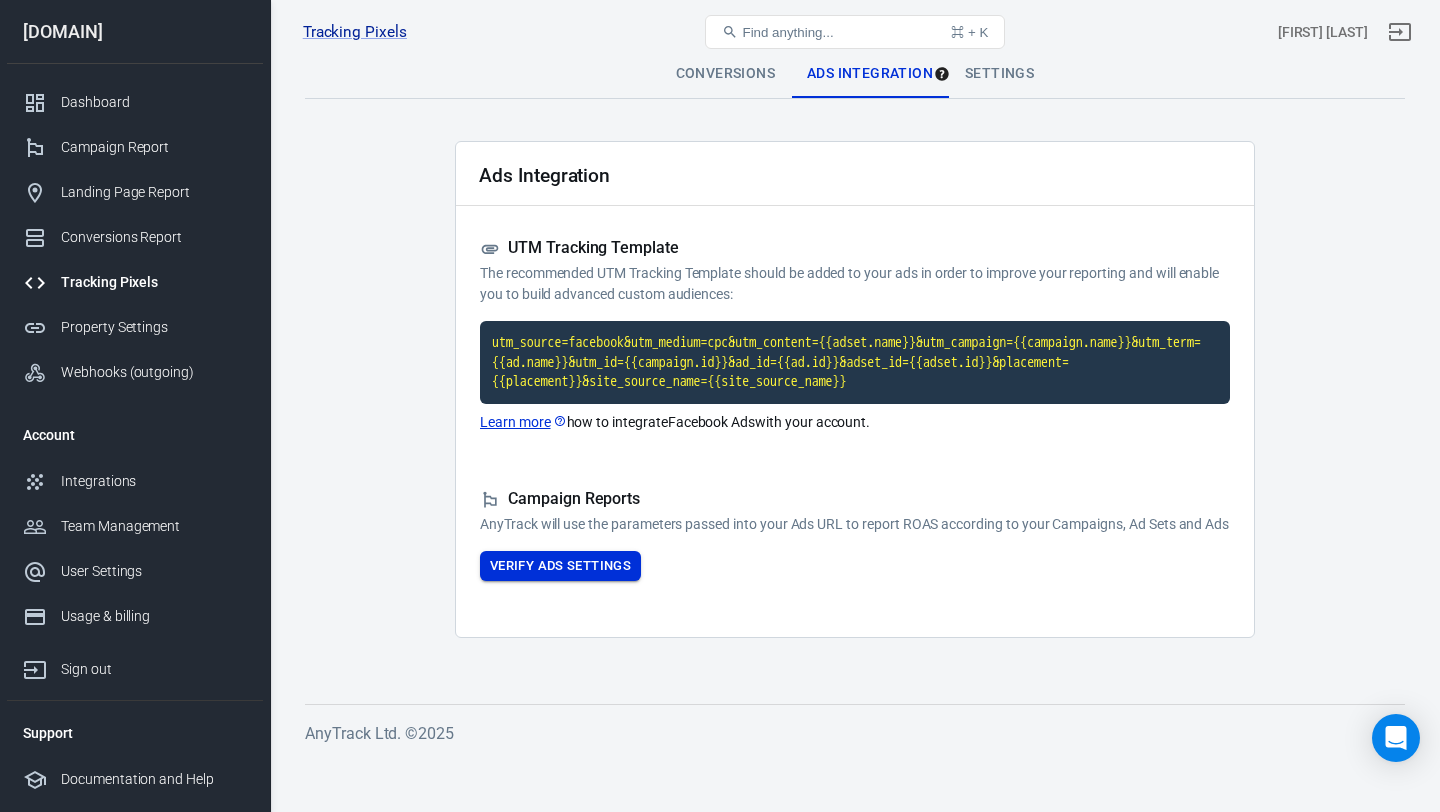 click on "Verify Ads Settings" at bounding box center [560, 566] 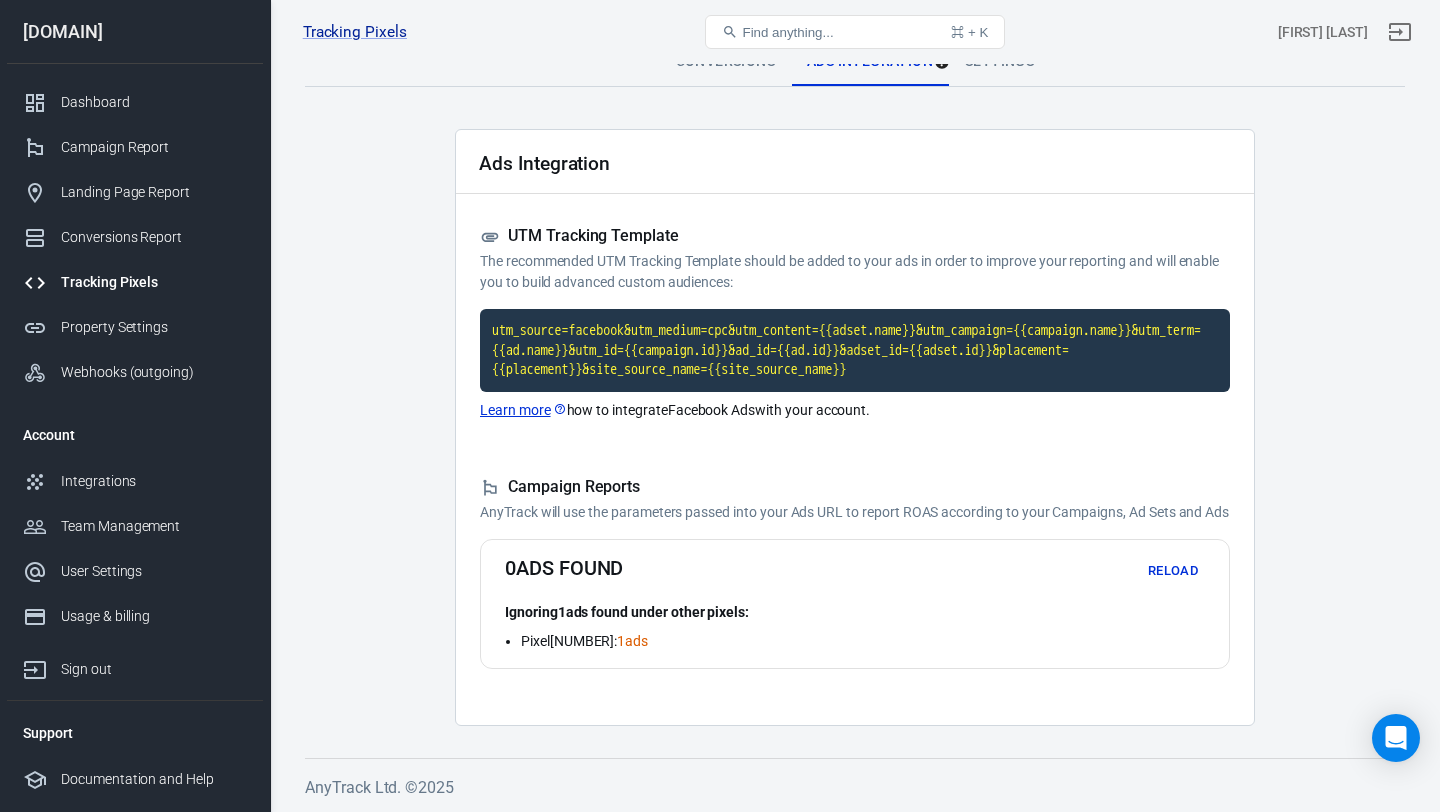scroll, scrollTop: 0, scrollLeft: 0, axis: both 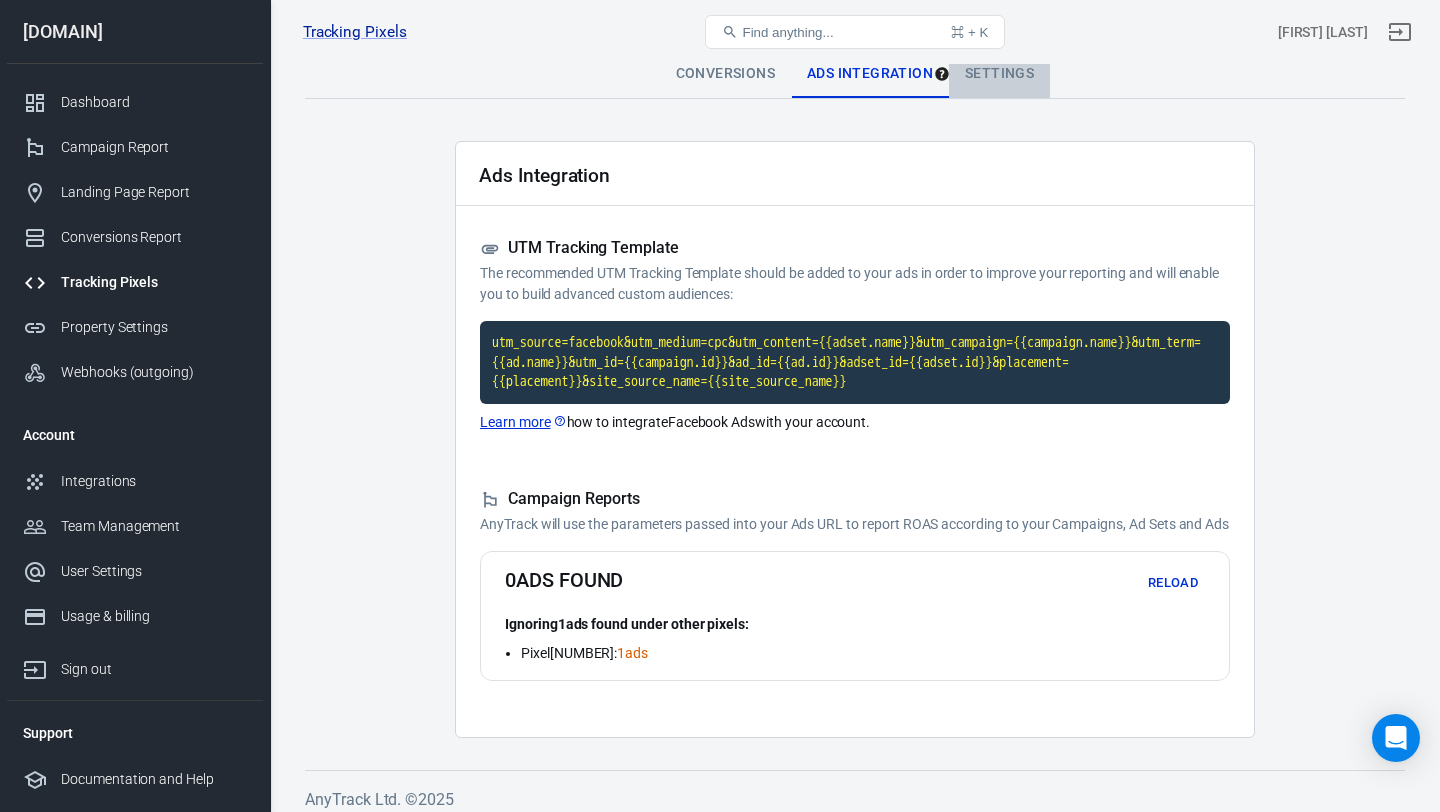 click on "Settings" at bounding box center (999, 74) 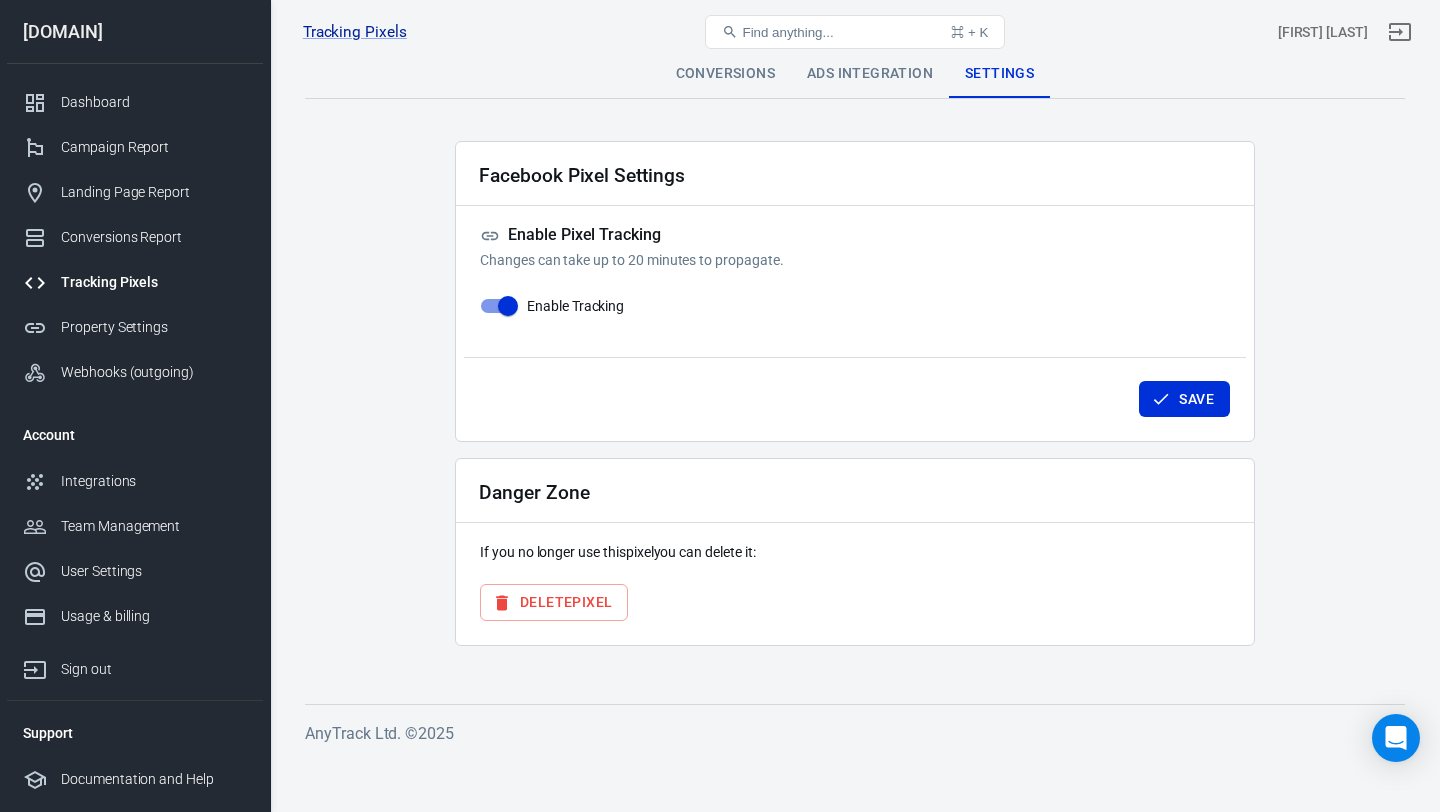 scroll, scrollTop: 0, scrollLeft: 0, axis: both 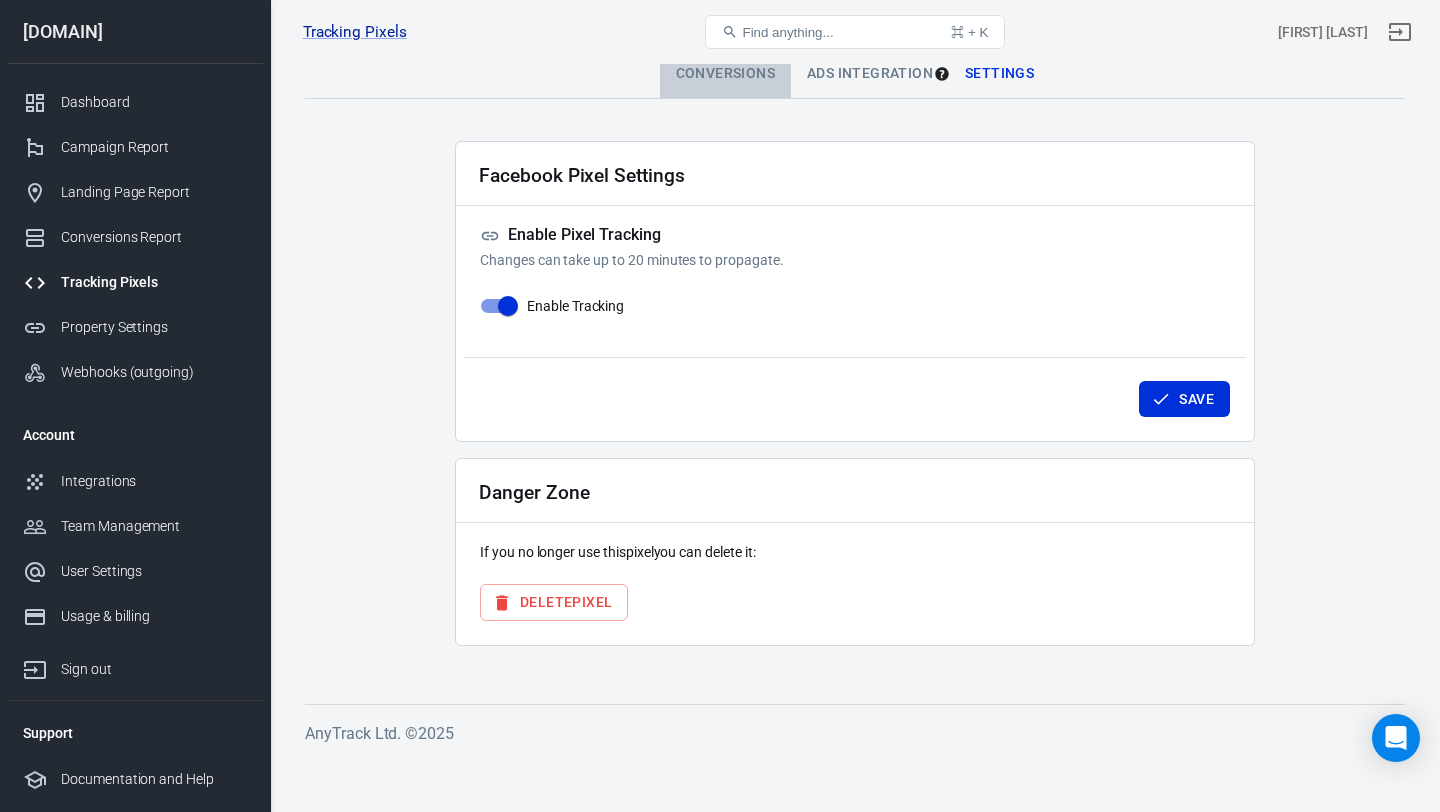 click on "Conversions" at bounding box center [725, 74] 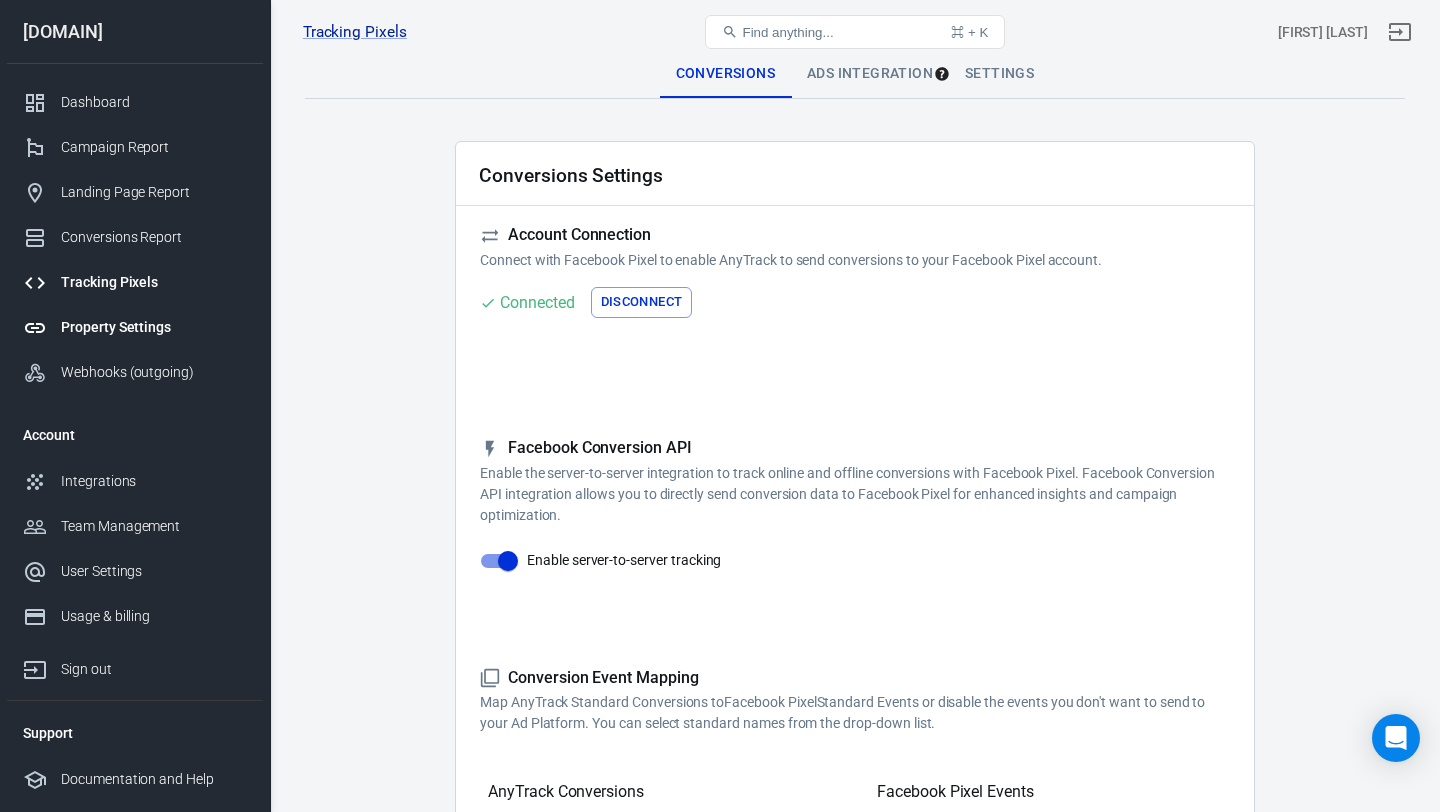 scroll, scrollTop: 0, scrollLeft: 0, axis: both 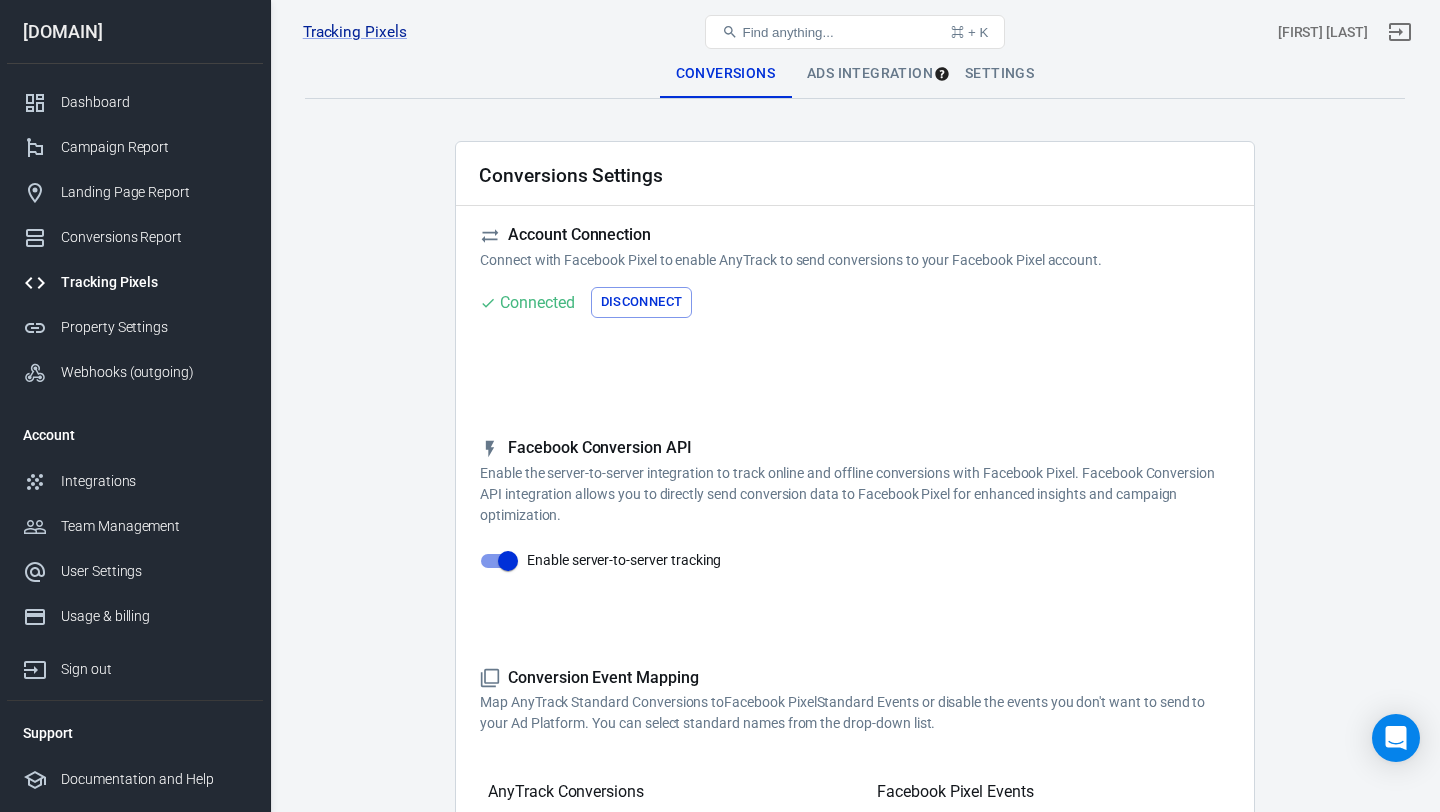 click on "Tracking Pixels" at bounding box center [154, 282] 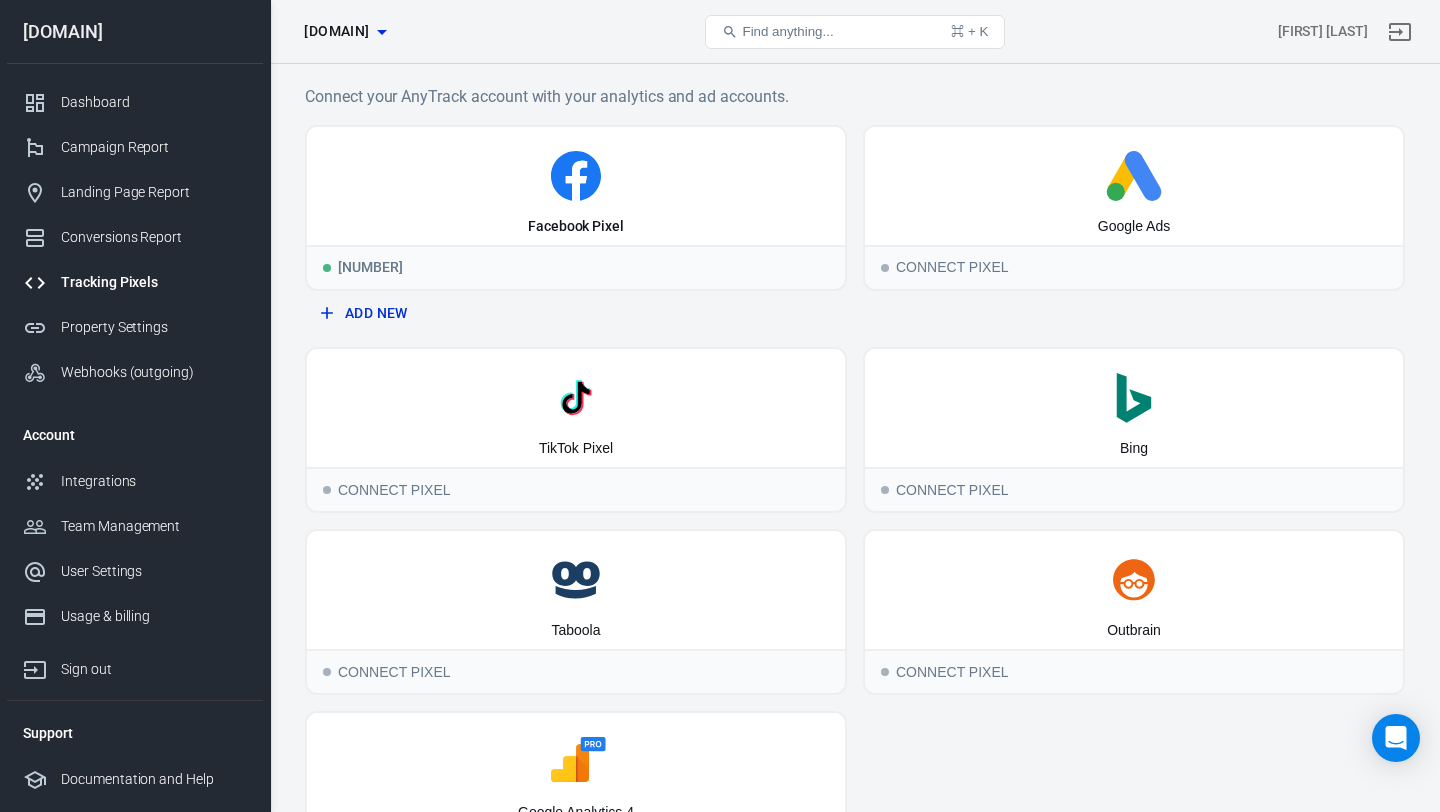 scroll, scrollTop: 0, scrollLeft: 0, axis: both 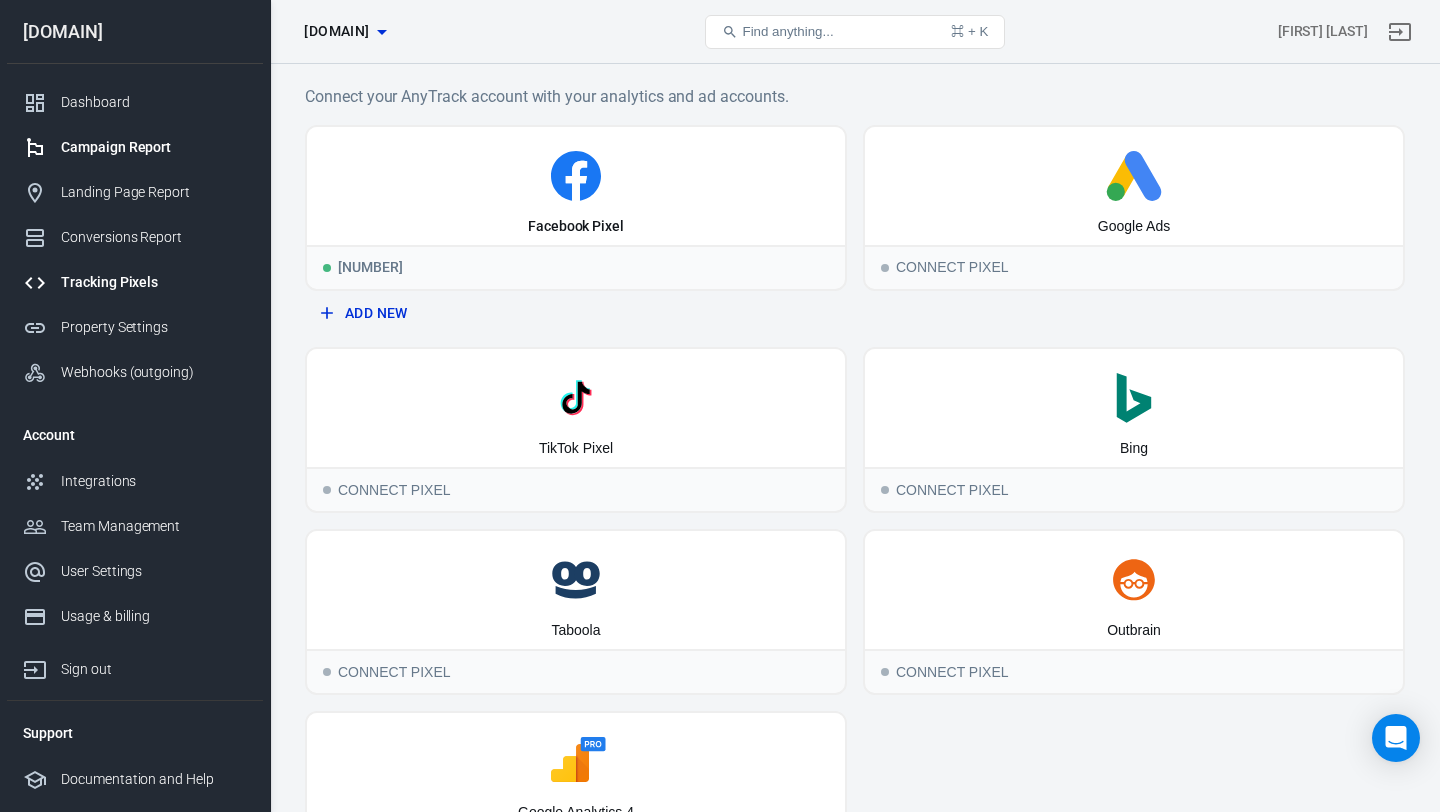 click on "Campaign Report" at bounding box center [154, 147] 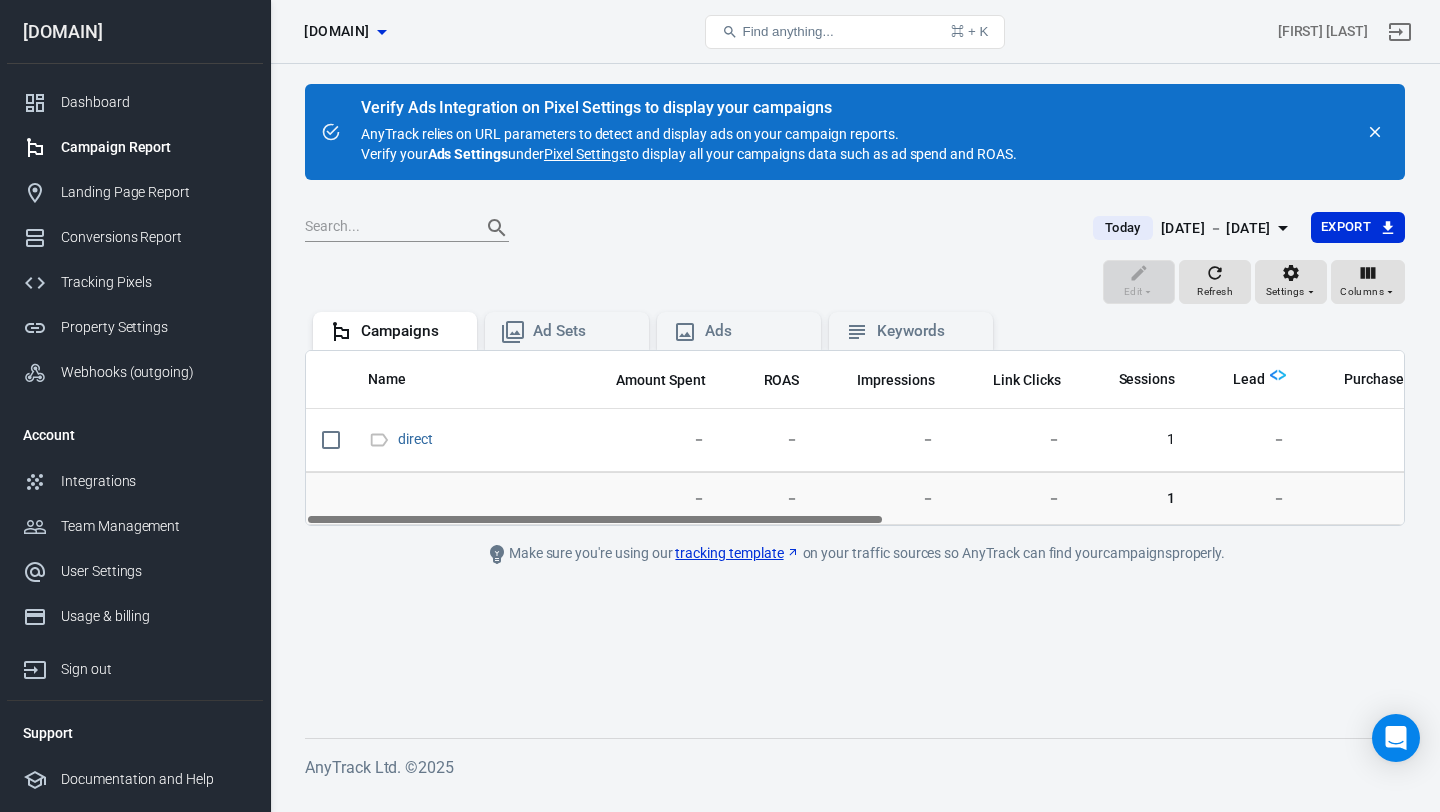 scroll, scrollTop: 0, scrollLeft: 0, axis: both 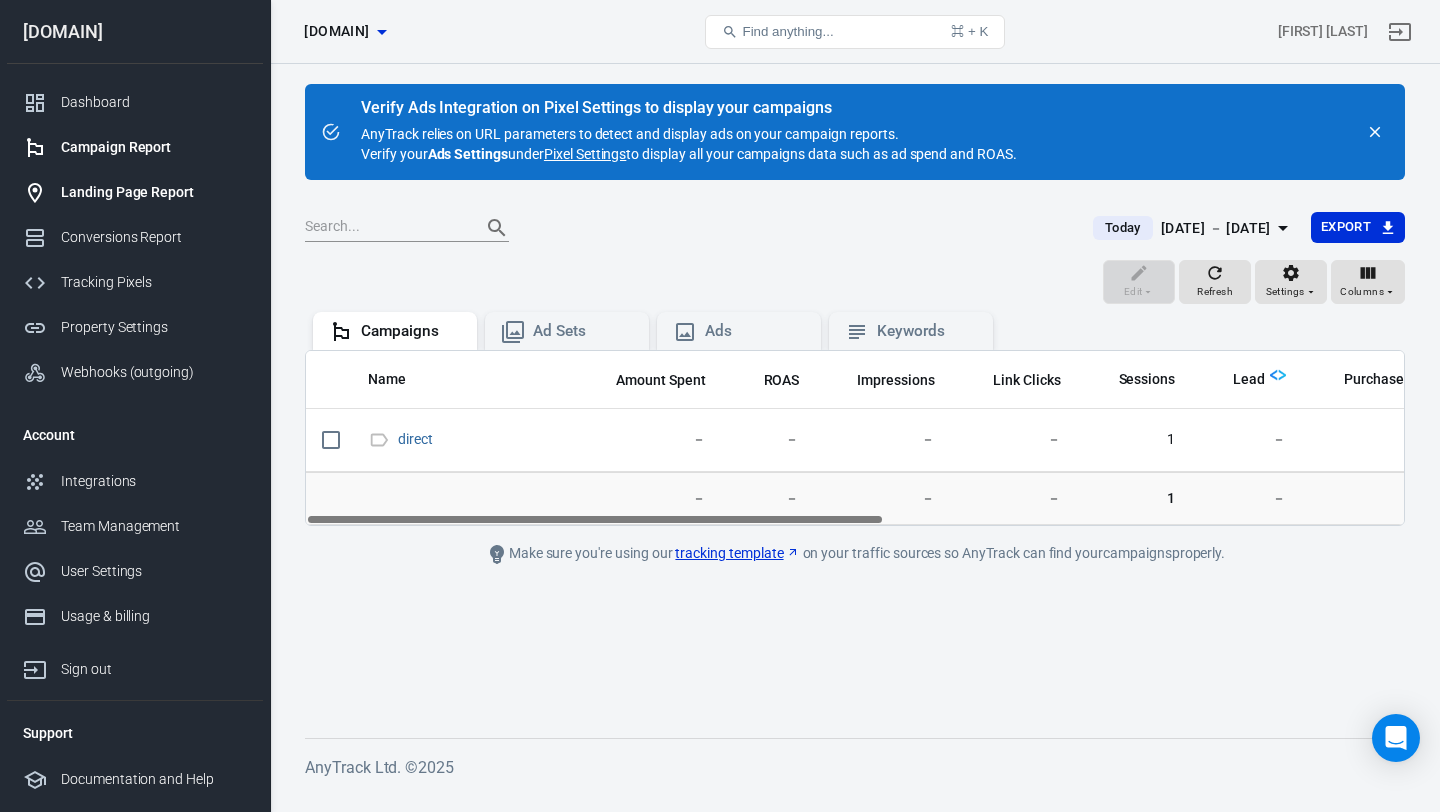 click on "Landing Page Report" at bounding box center [135, 192] 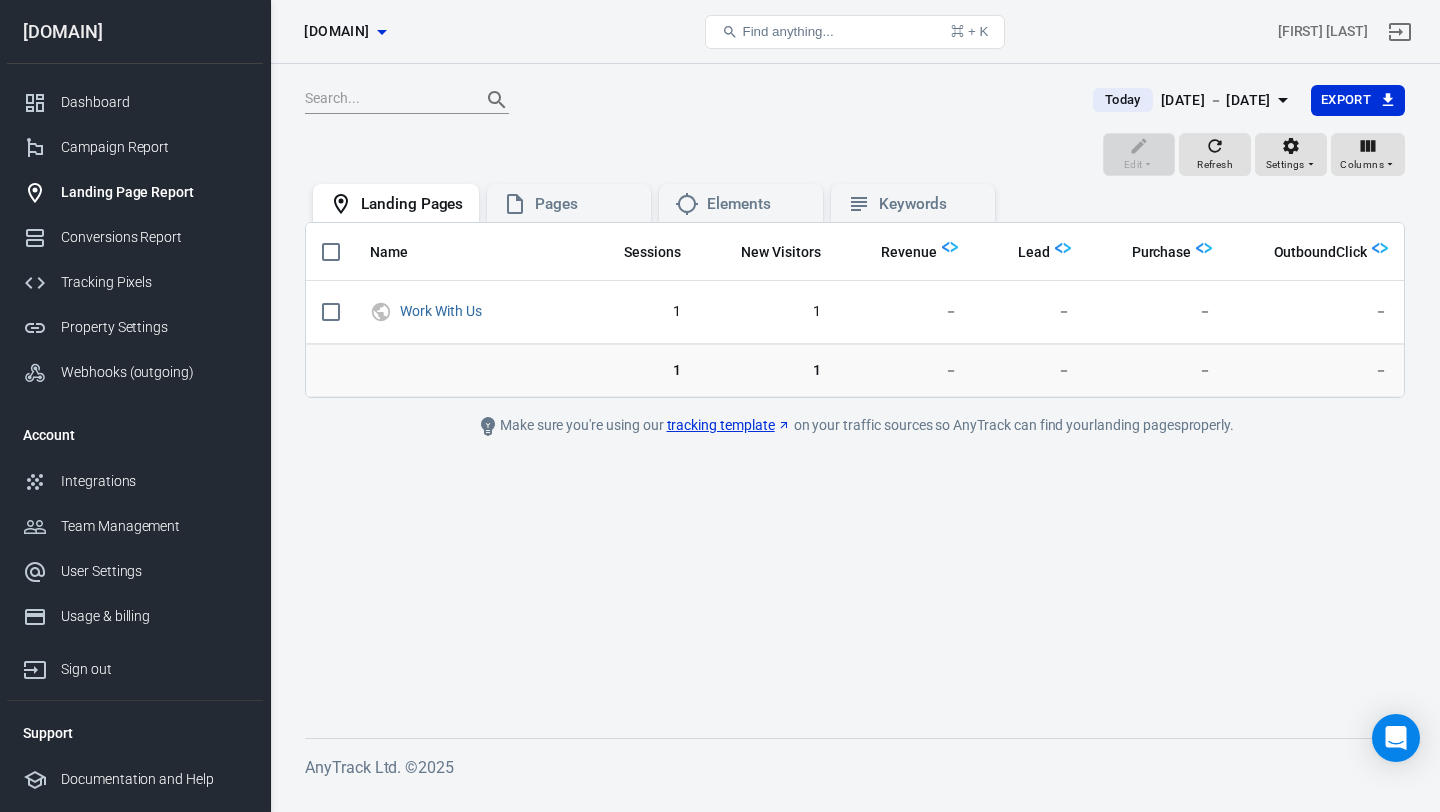 scroll, scrollTop: 0, scrollLeft: 0, axis: both 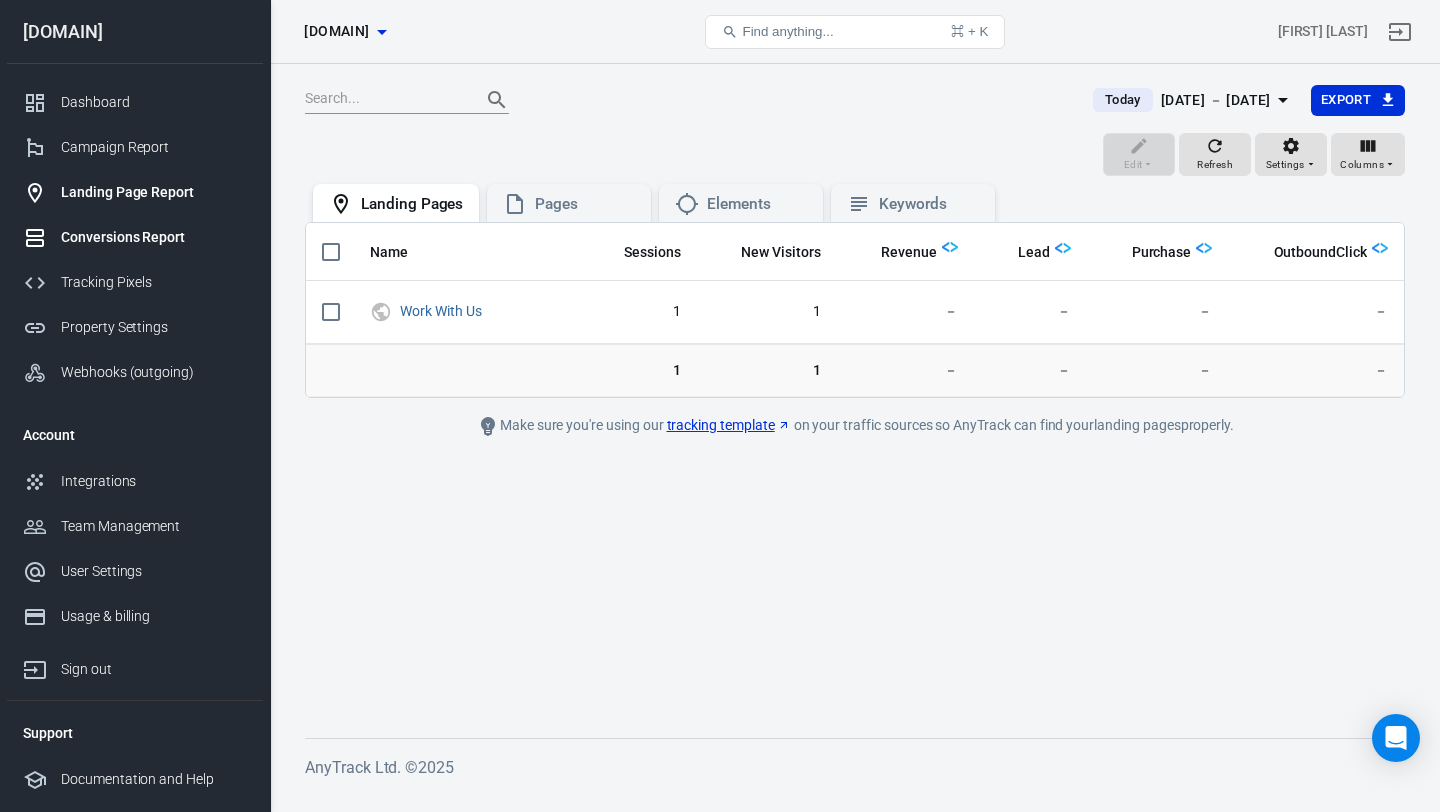 click on "Conversions Report" at bounding box center [154, 237] 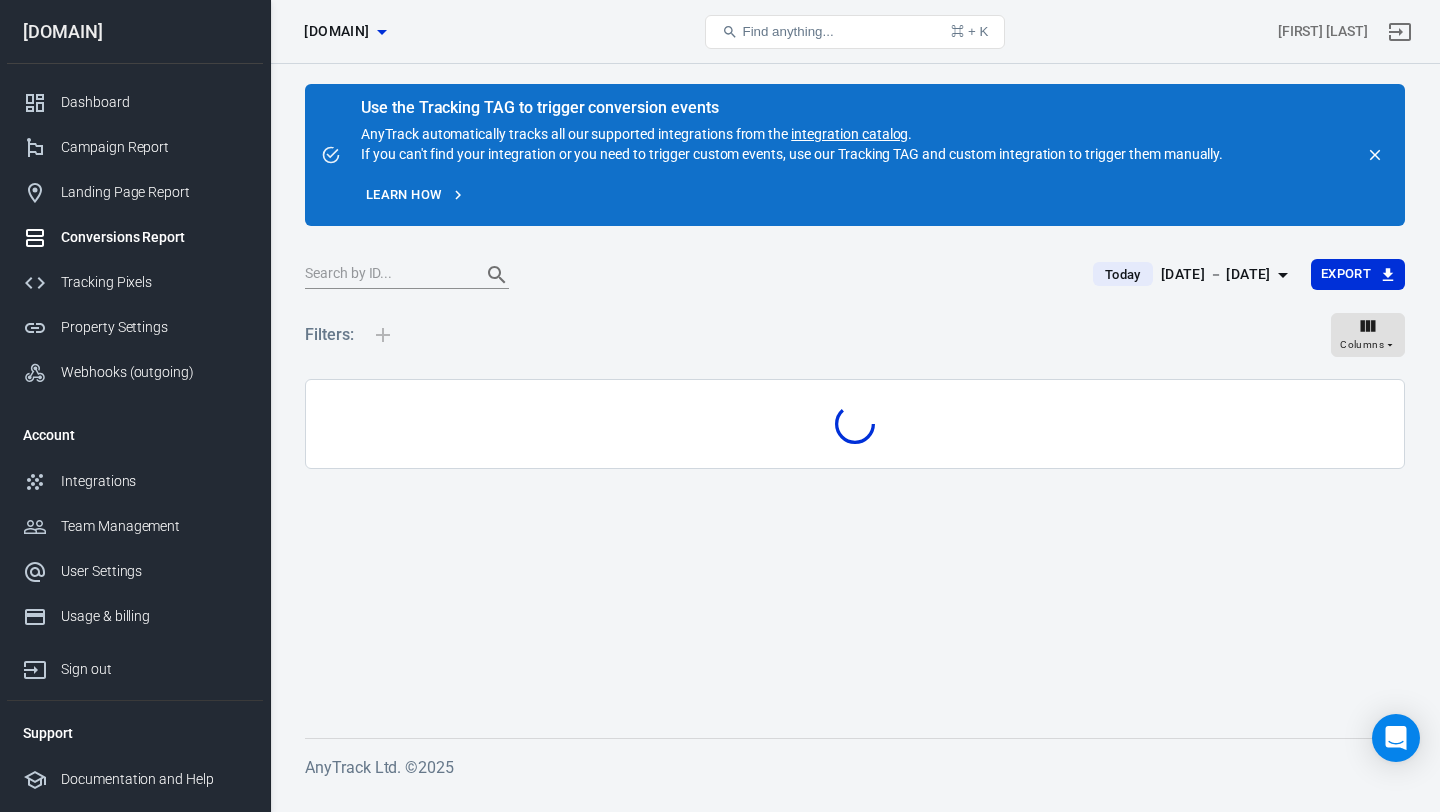 scroll, scrollTop: 0, scrollLeft: 0, axis: both 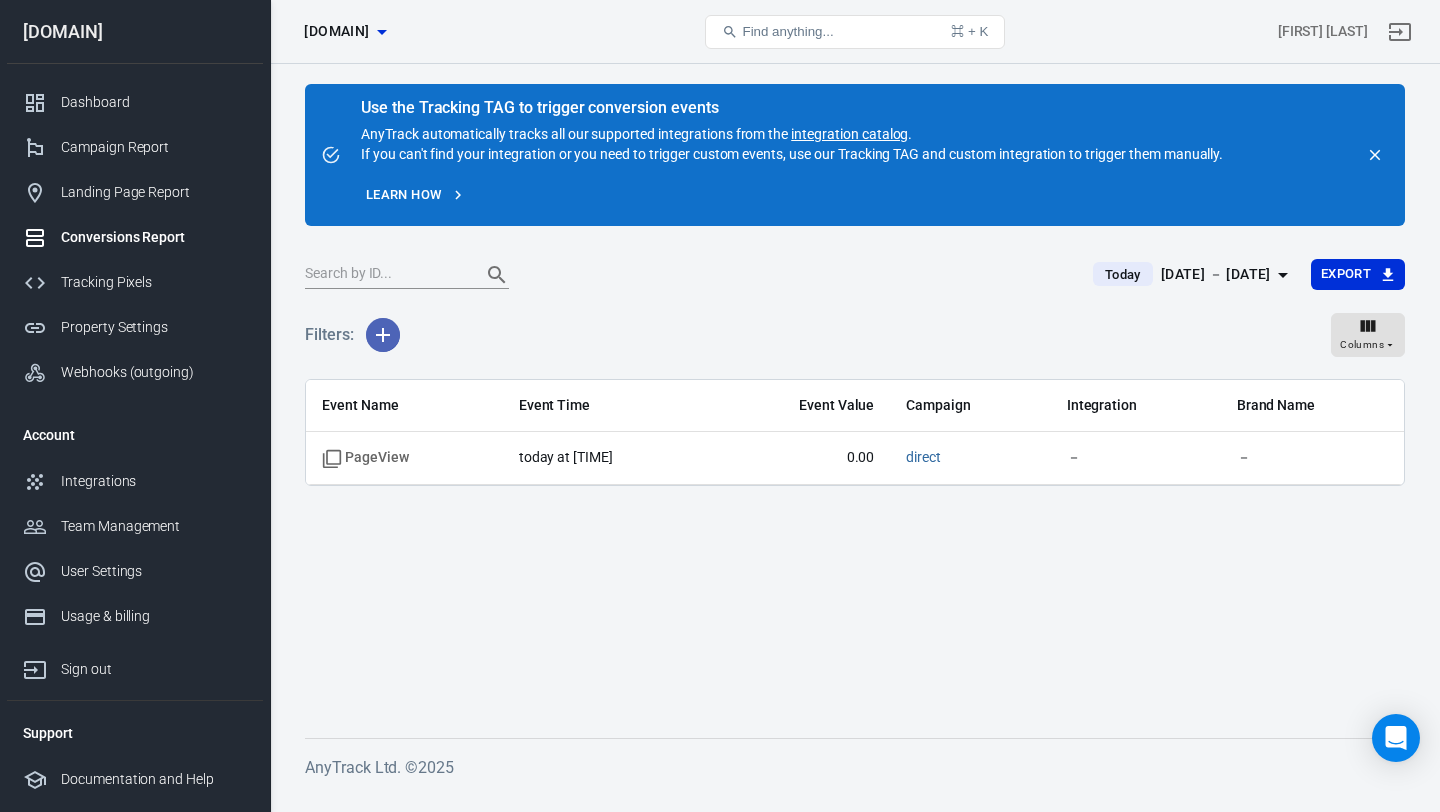 click 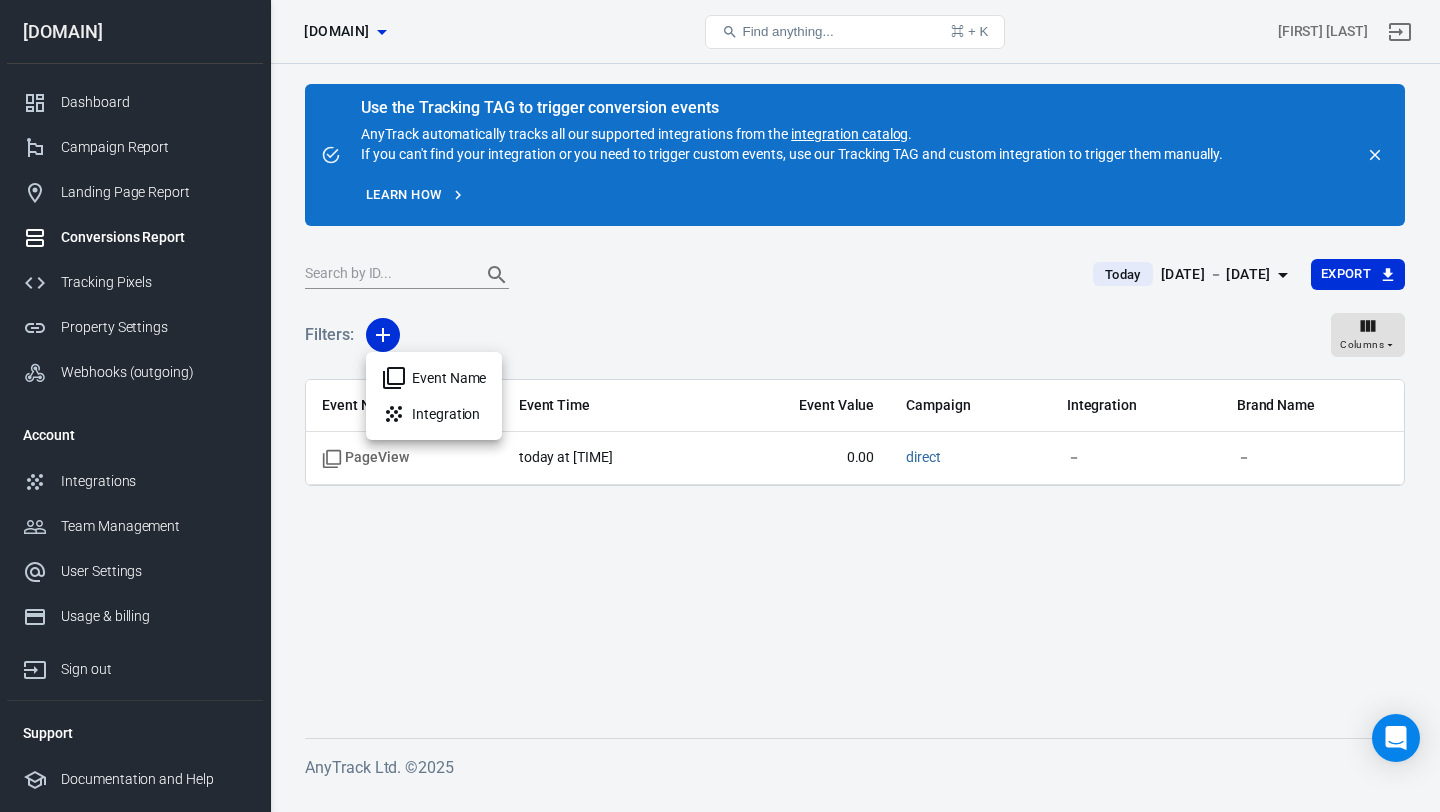 click on "Event Name" at bounding box center [434, 378] 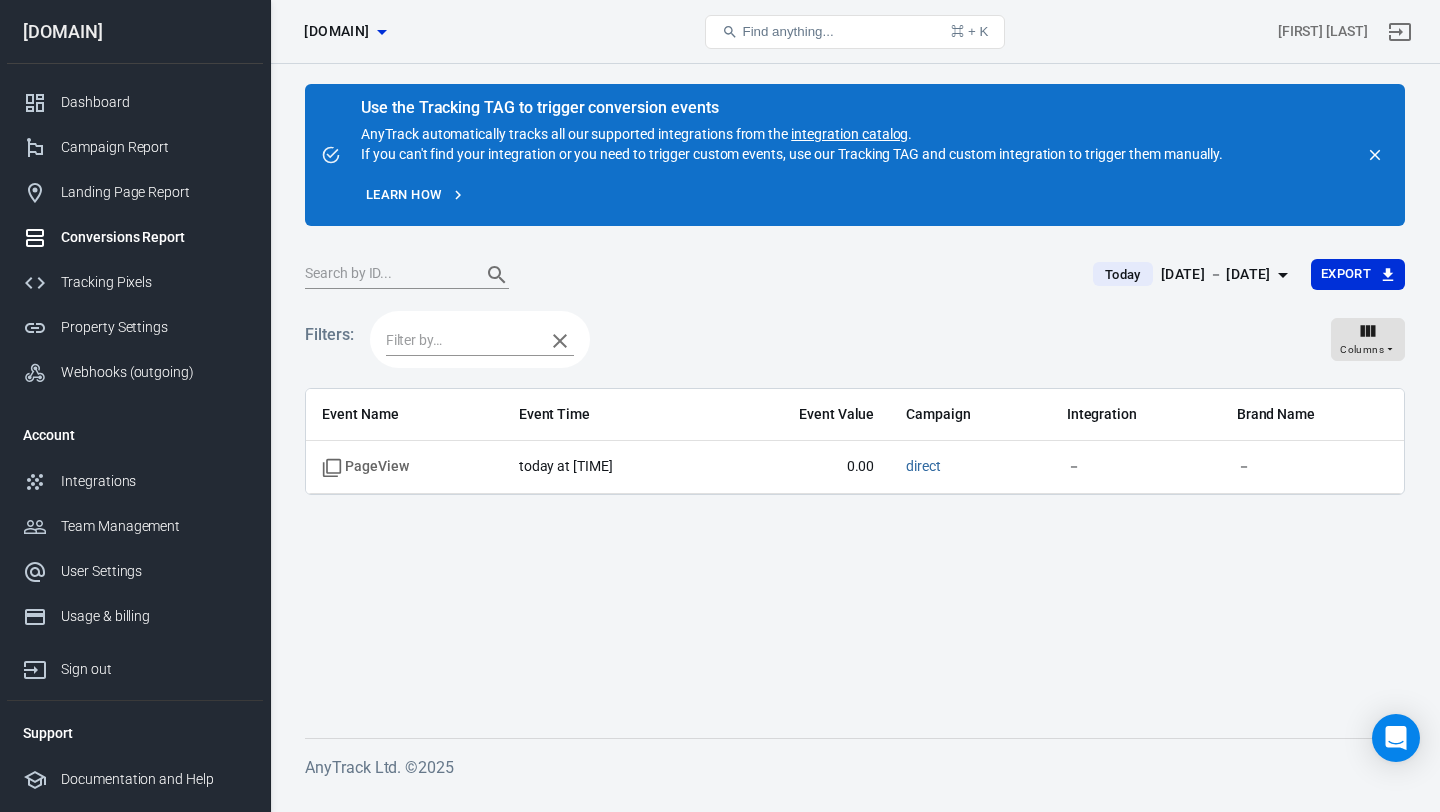 click 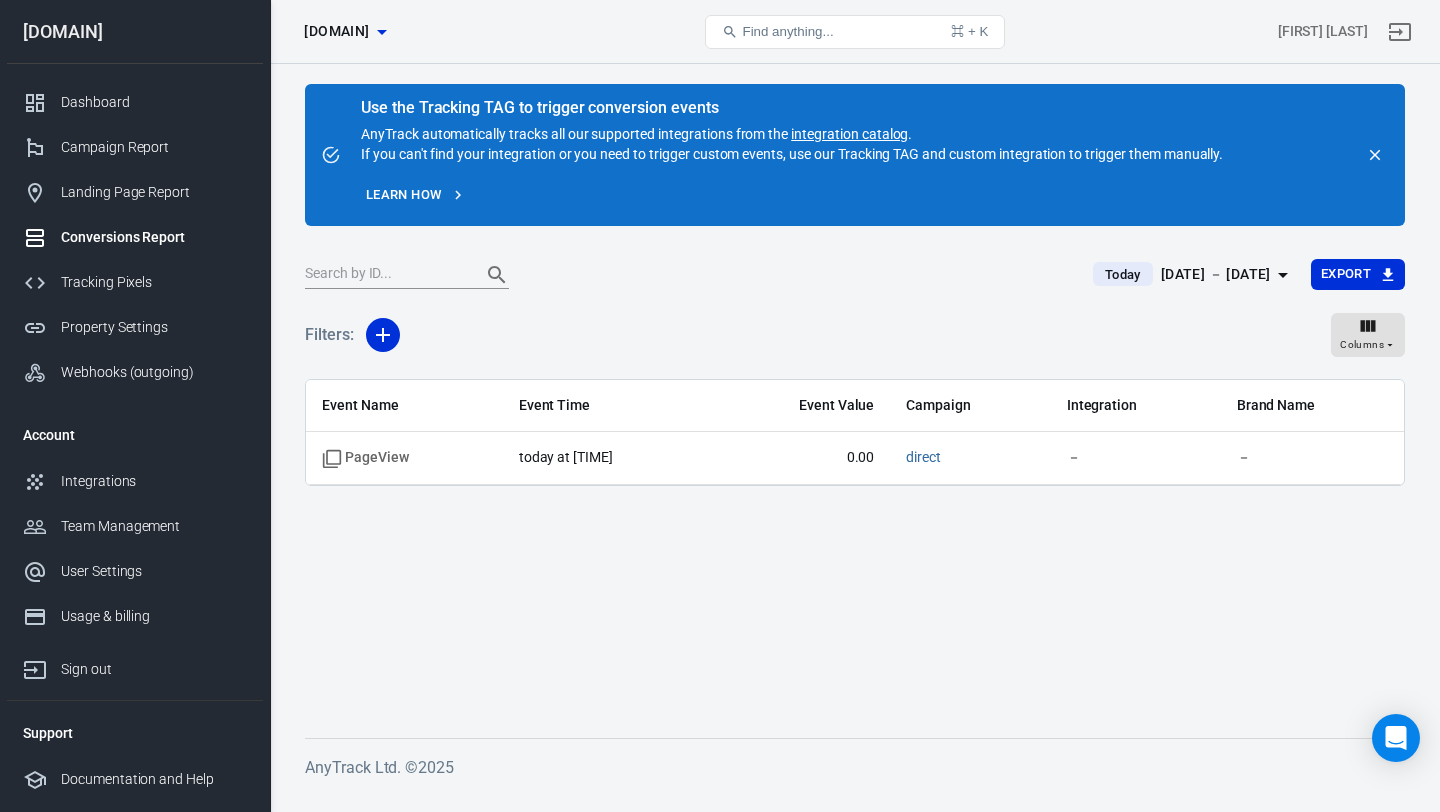 click on "Filters: Columns" at bounding box center [855, 343] 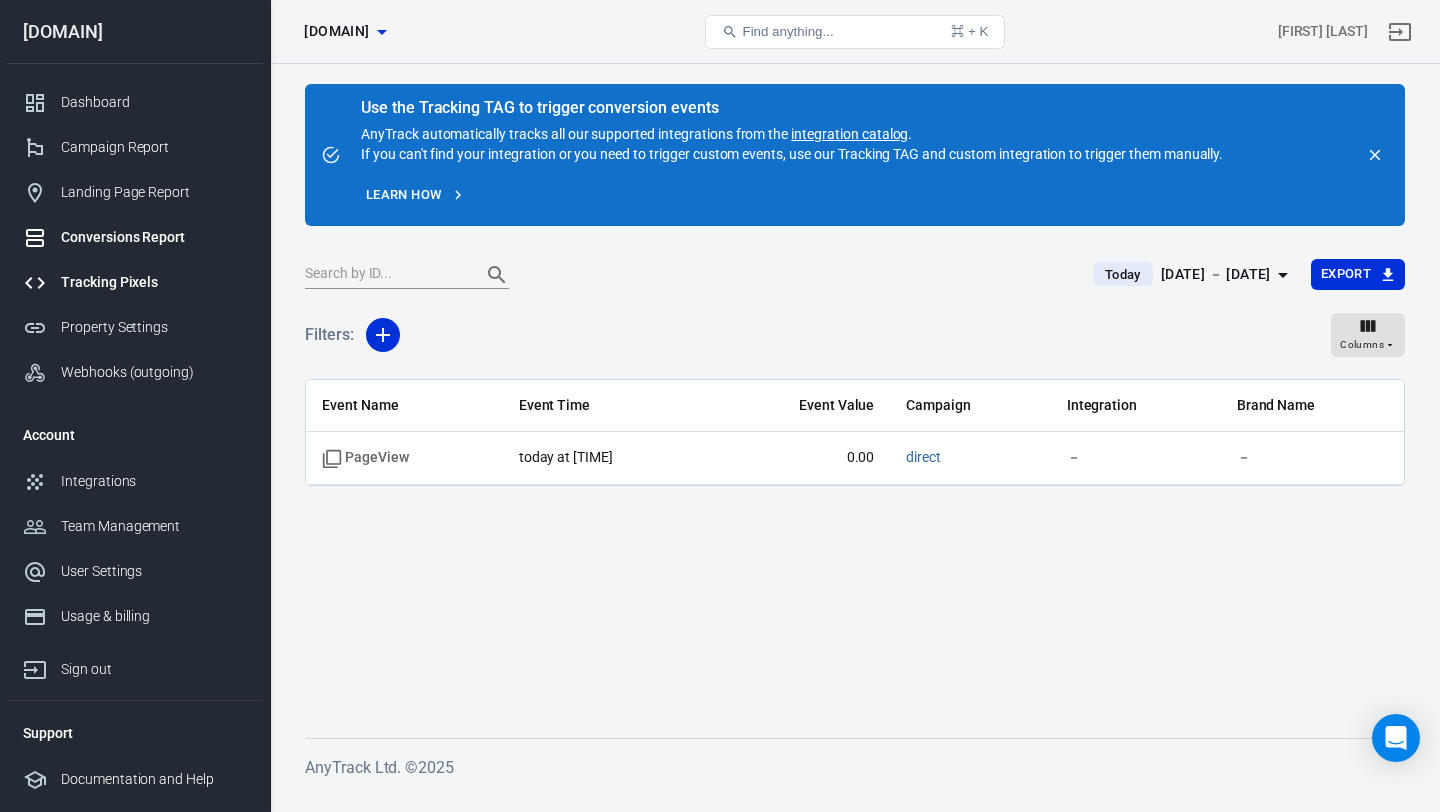 click on "Tracking Pixels" at bounding box center [154, 282] 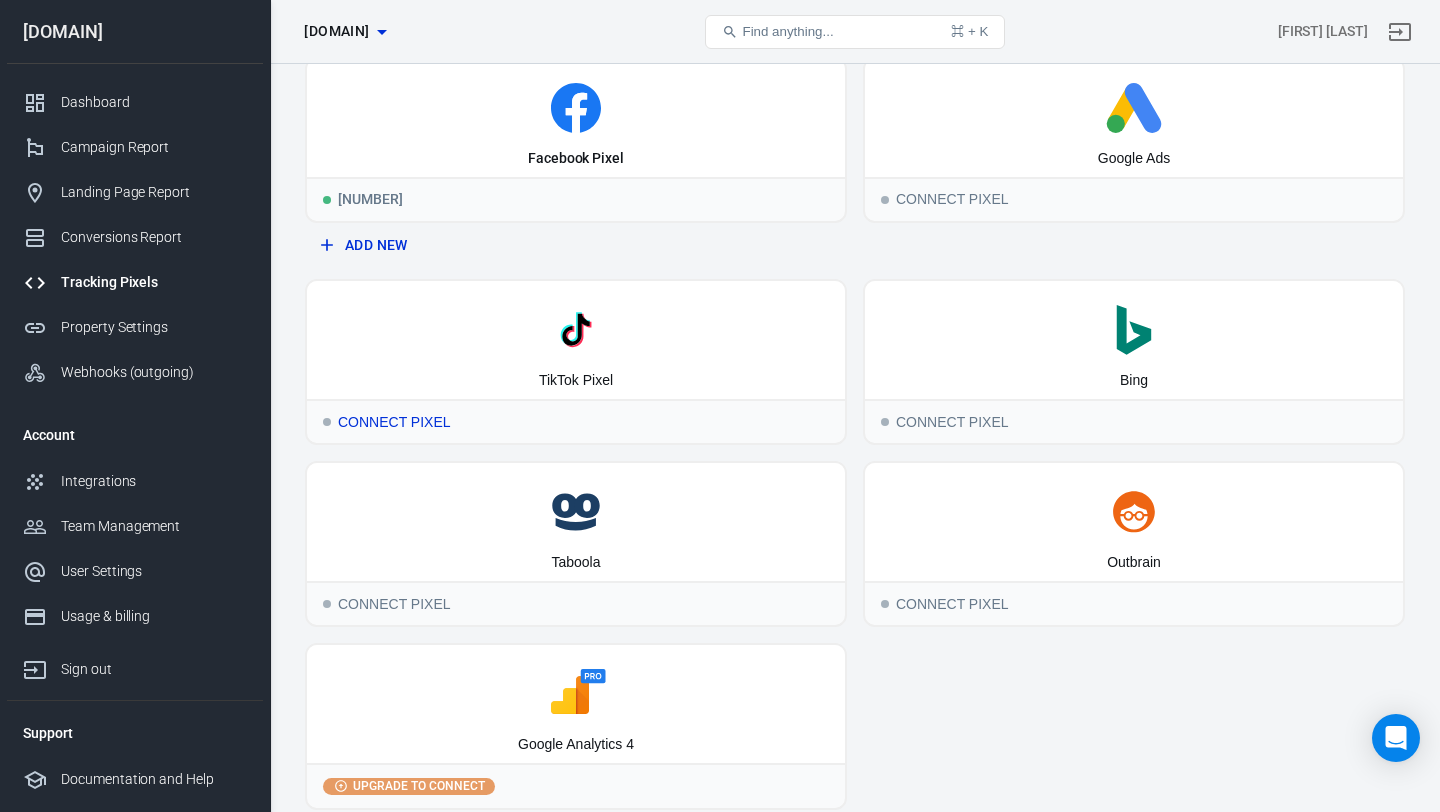 scroll, scrollTop: 0, scrollLeft: 0, axis: both 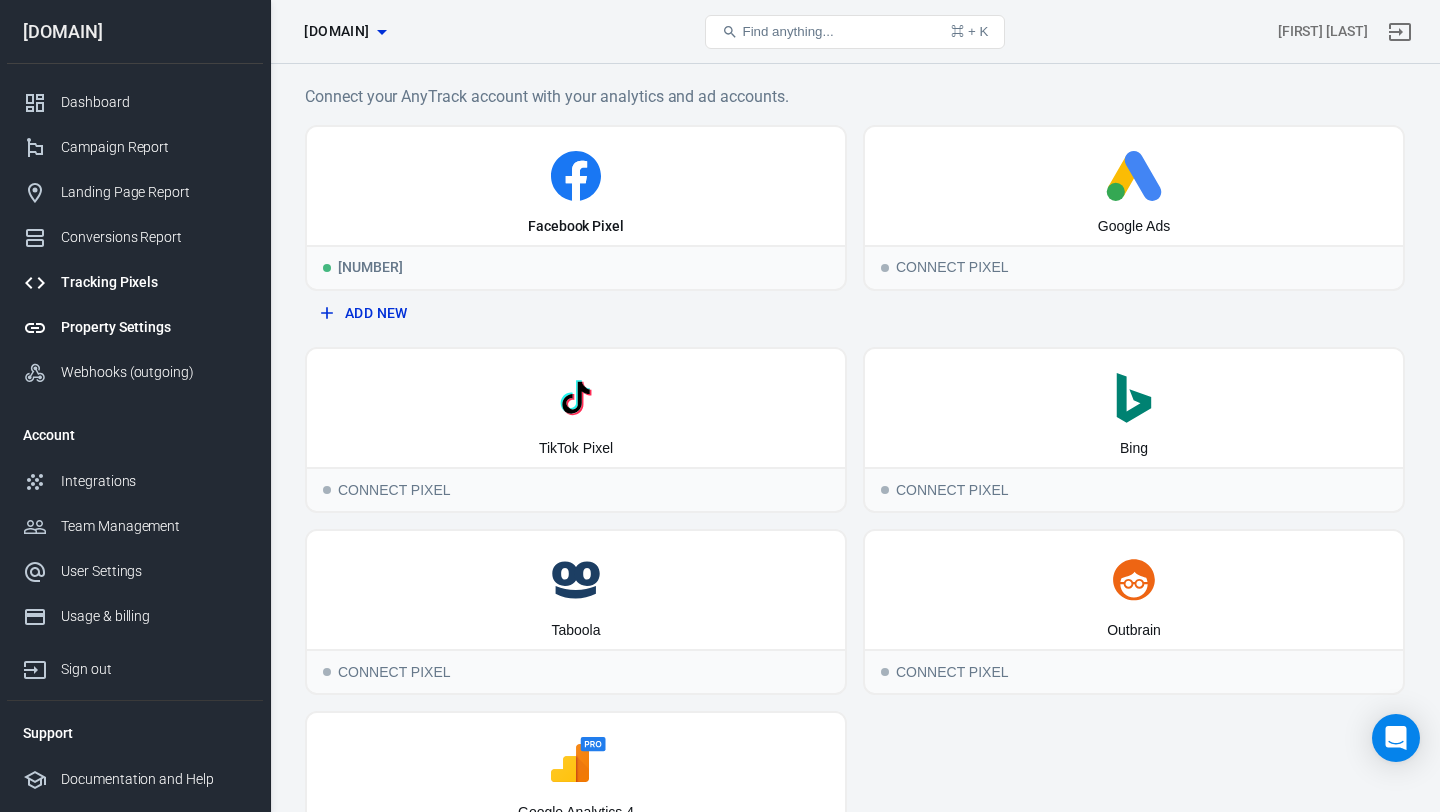 click on "Property Settings" at bounding box center [154, 327] 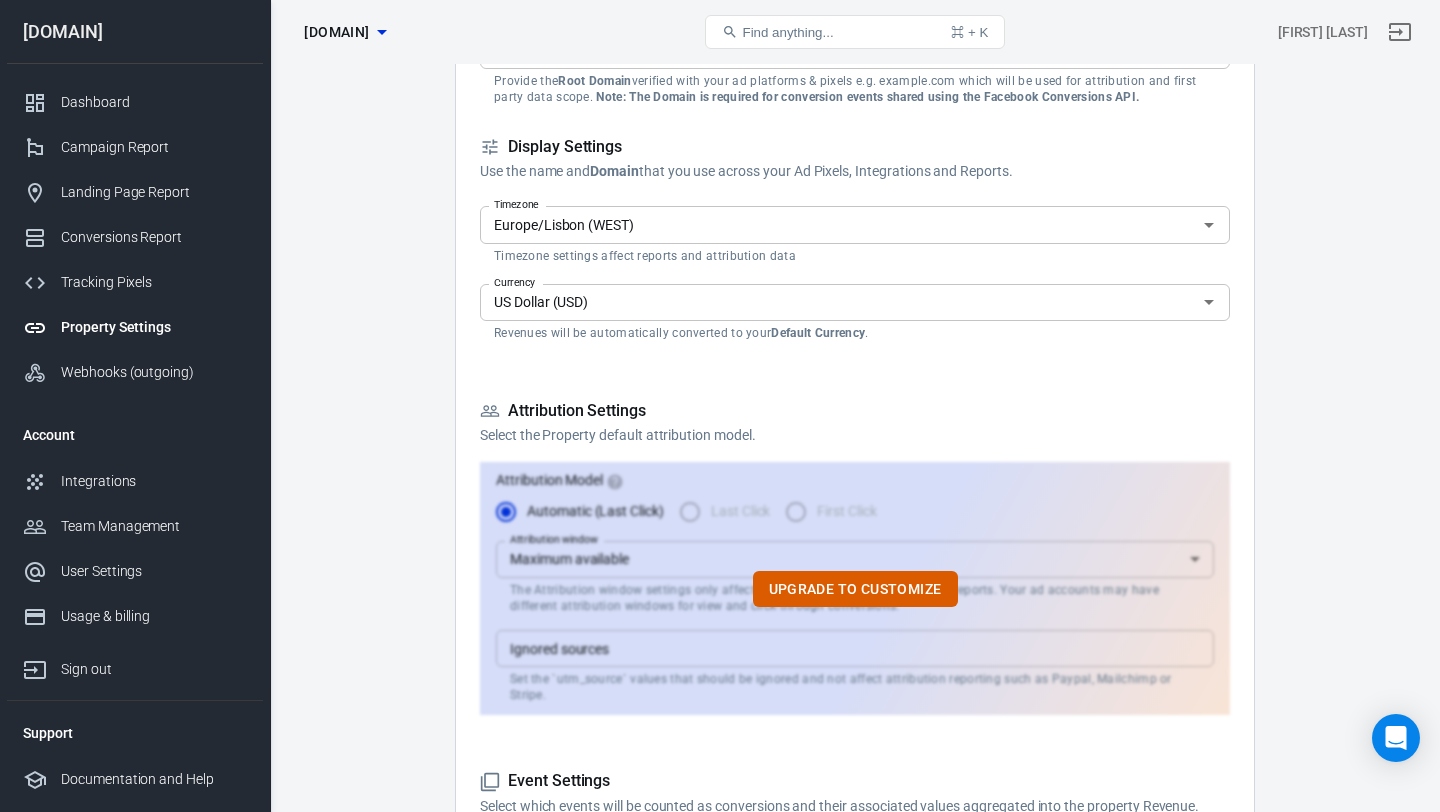 scroll, scrollTop: 261, scrollLeft: 0, axis: vertical 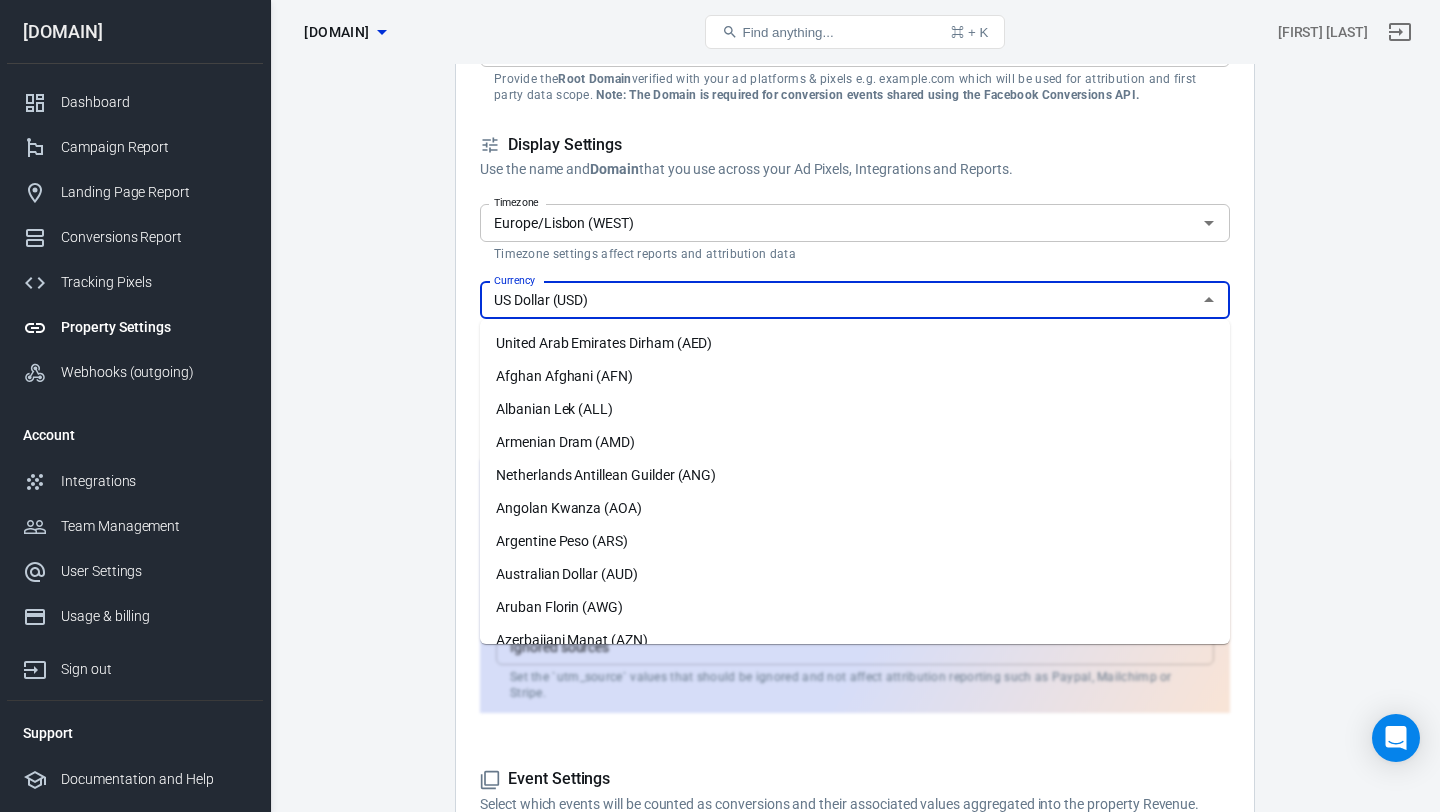 click on "US Dollar (USD)" at bounding box center [838, 300] 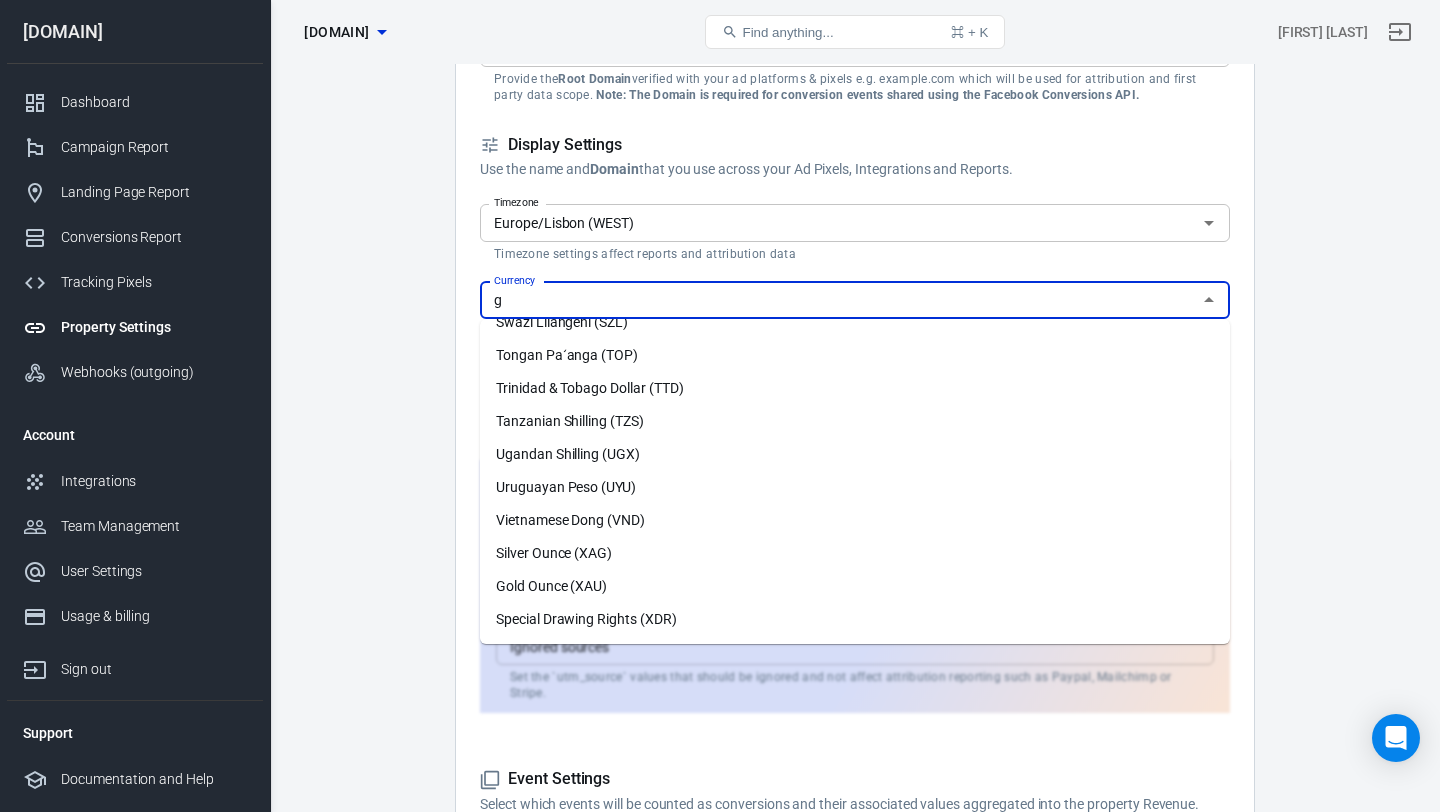 scroll, scrollTop: 0, scrollLeft: 0, axis: both 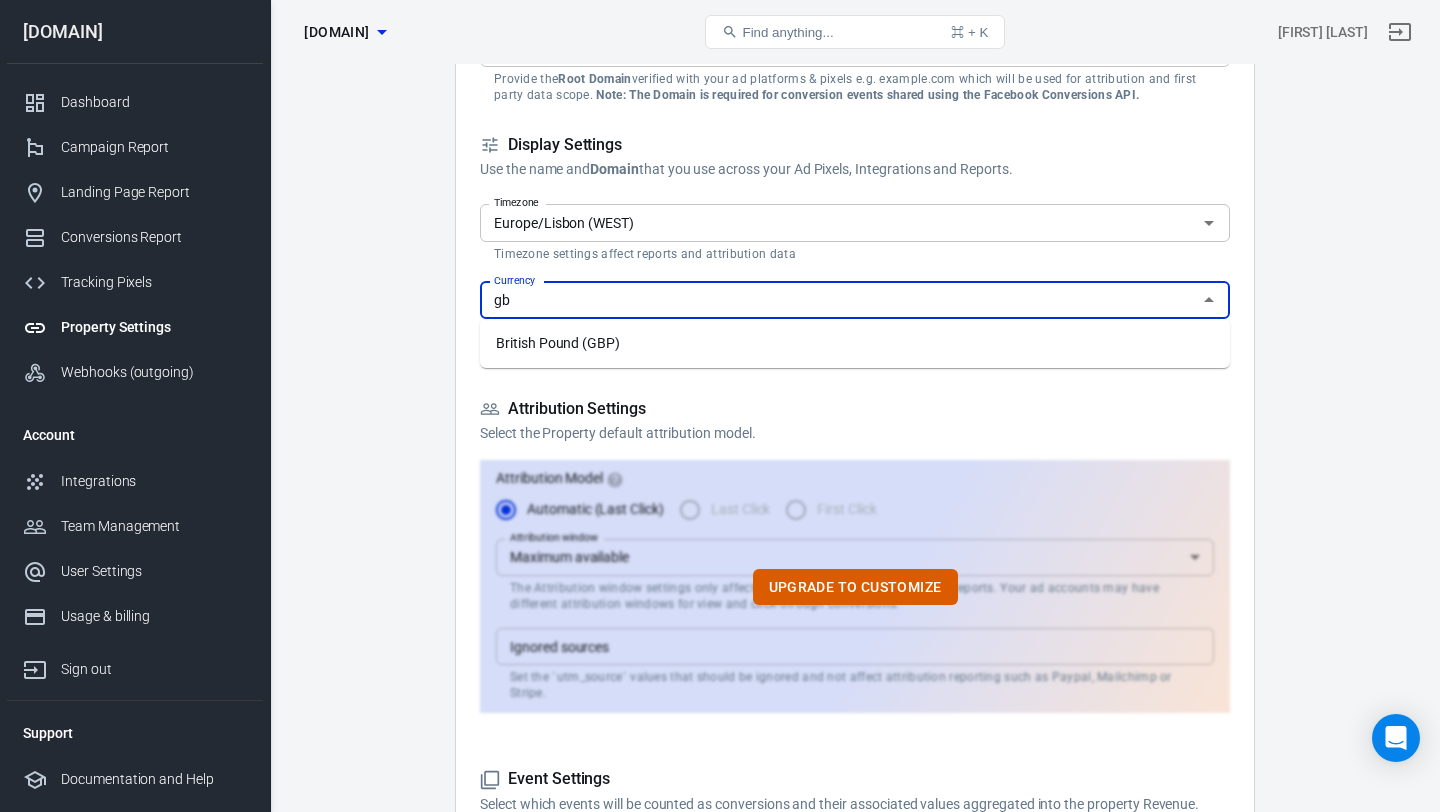 click on "British Pound (GBP)" at bounding box center [855, 343] 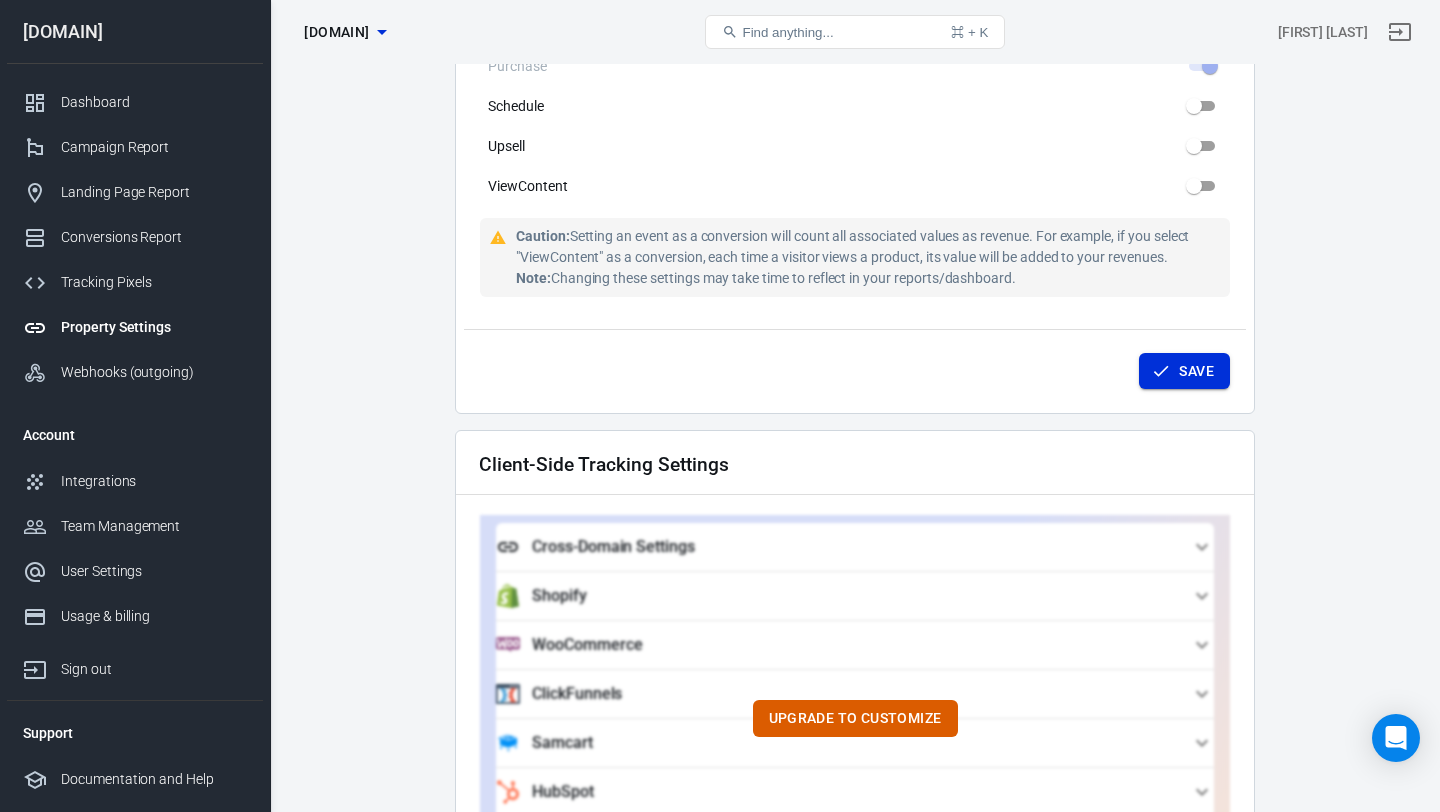 scroll, scrollTop: 1416, scrollLeft: 0, axis: vertical 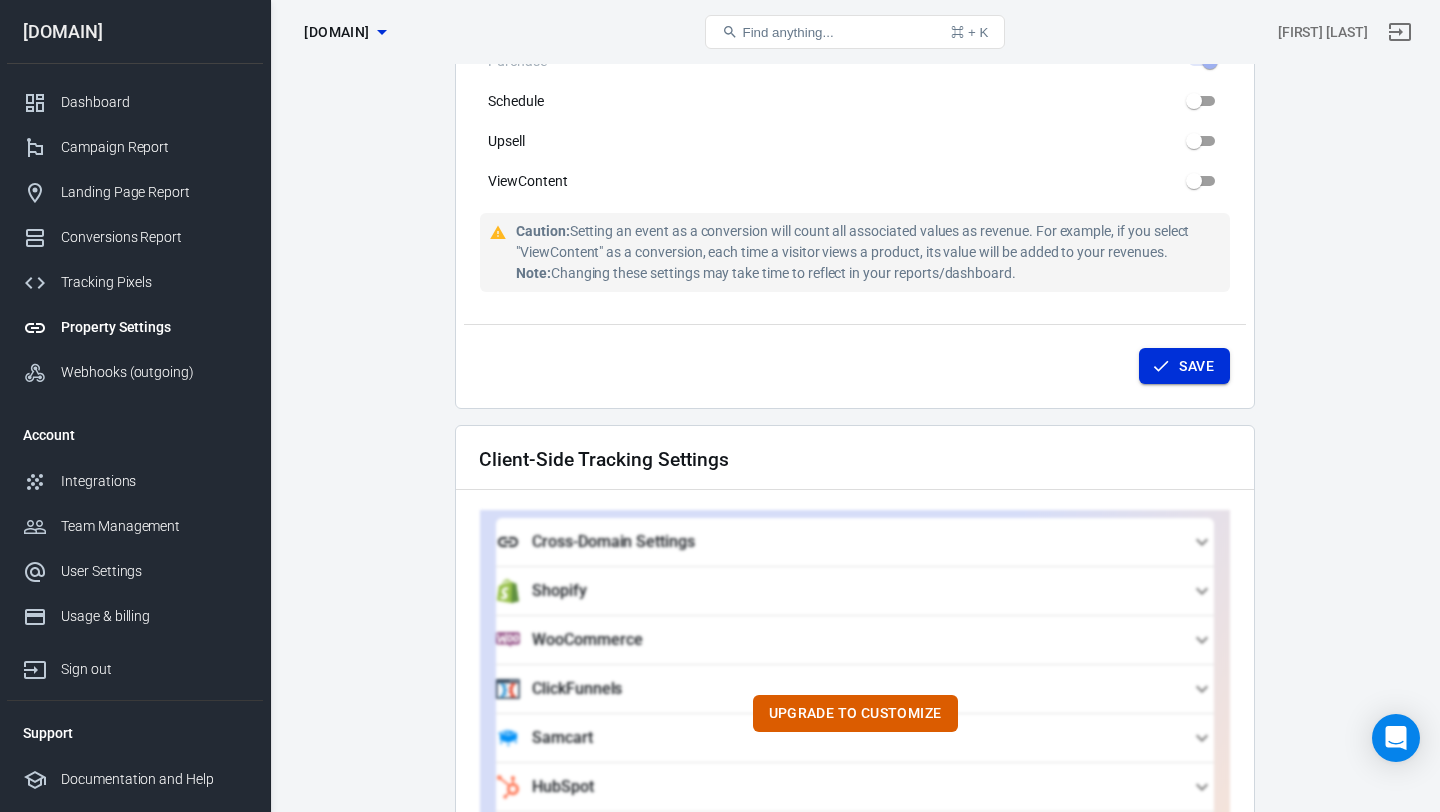type on "British Pound (GBP)" 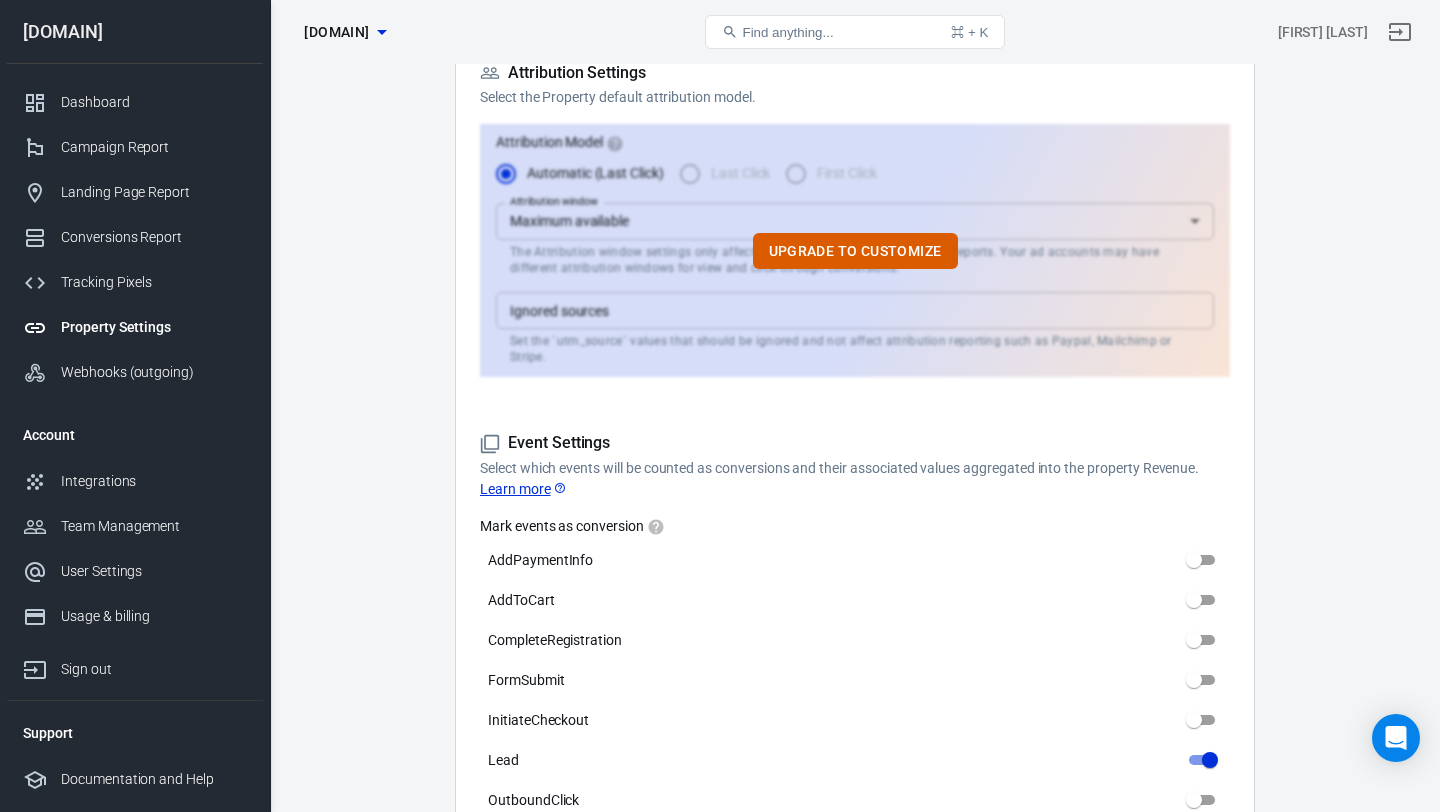 scroll, scrollTop: 0, scrollLeft: 0, axis: both 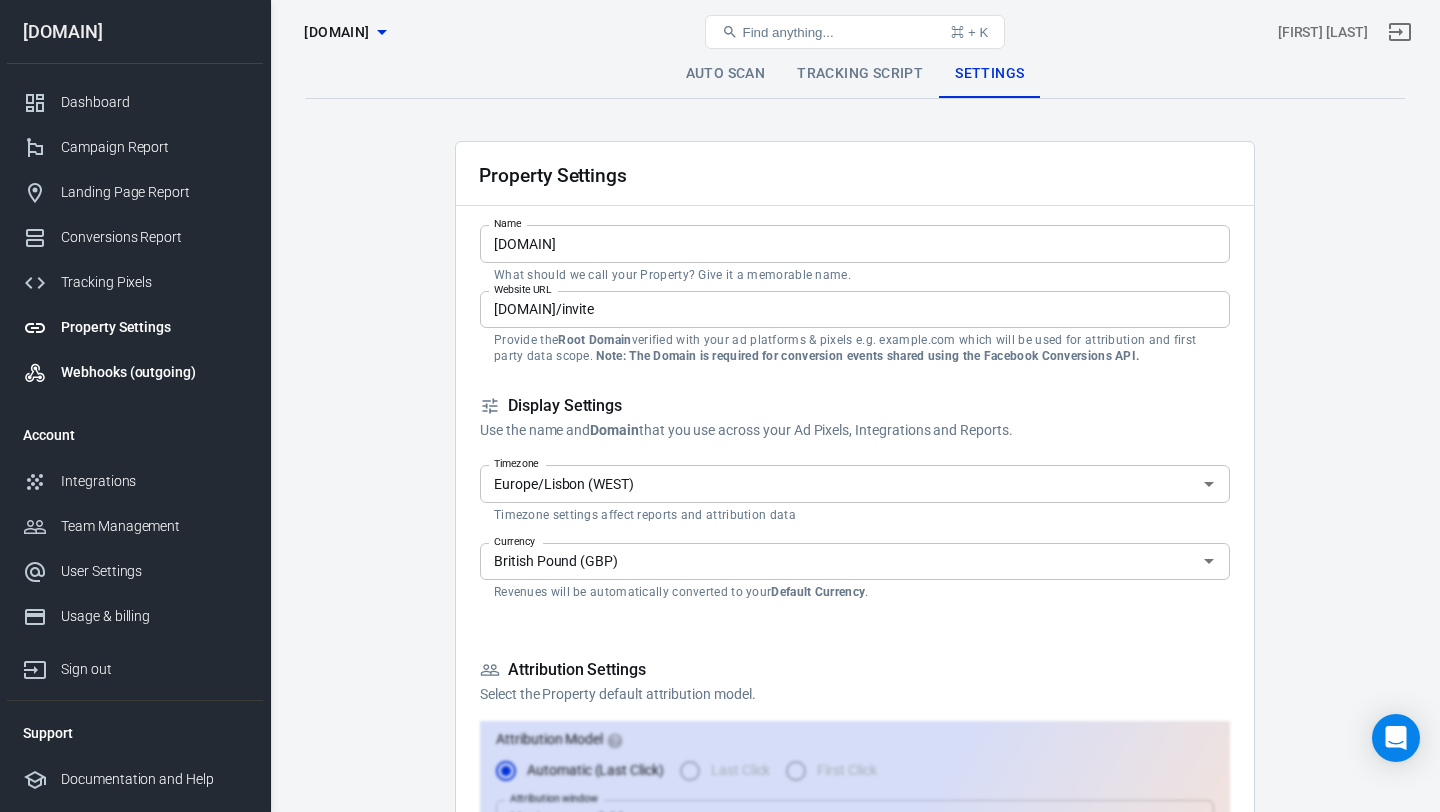 click on "Webhooks (outgoing)" at bounding box center [154, 372] 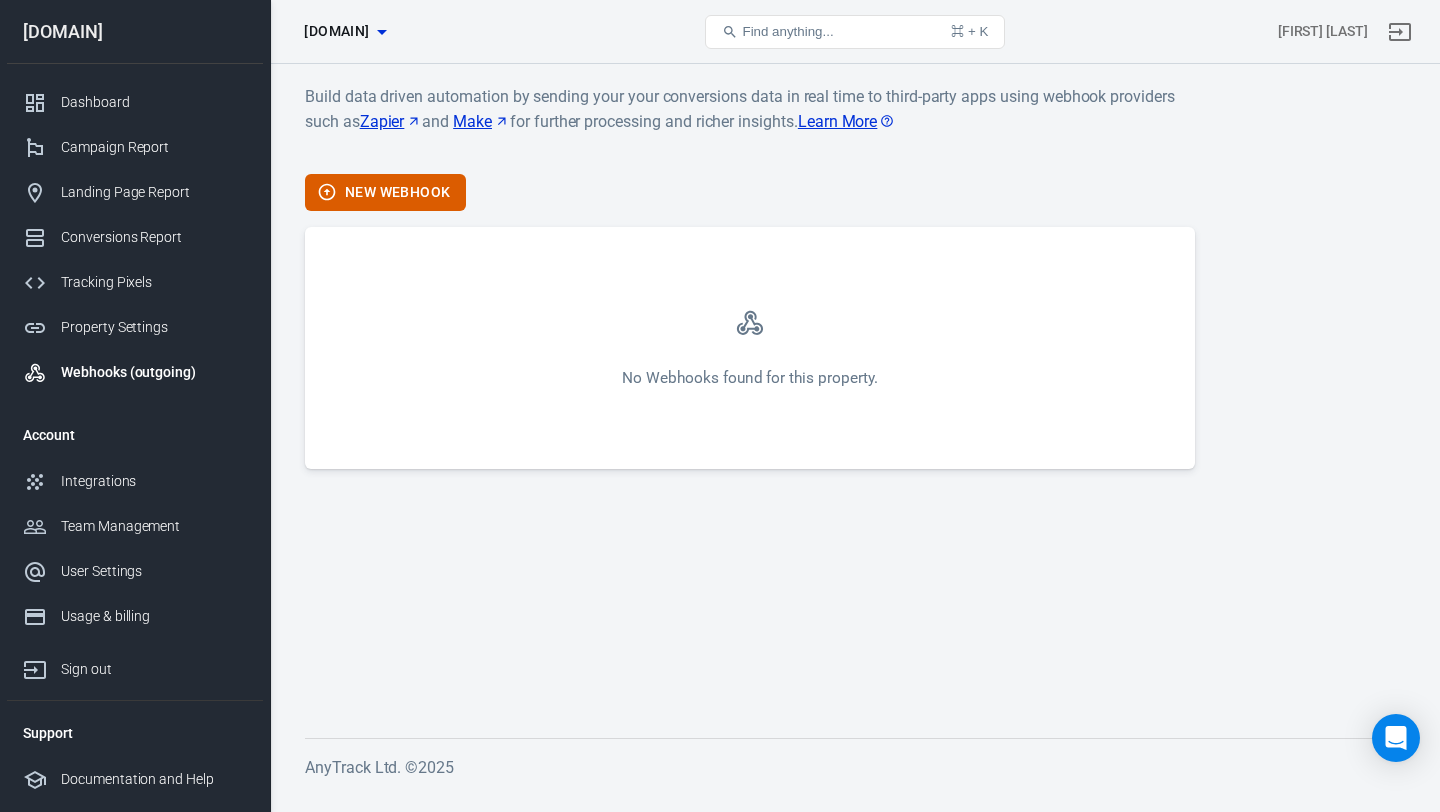 scroll, scrollTop: 0, scrollLeft: 0, axis: both 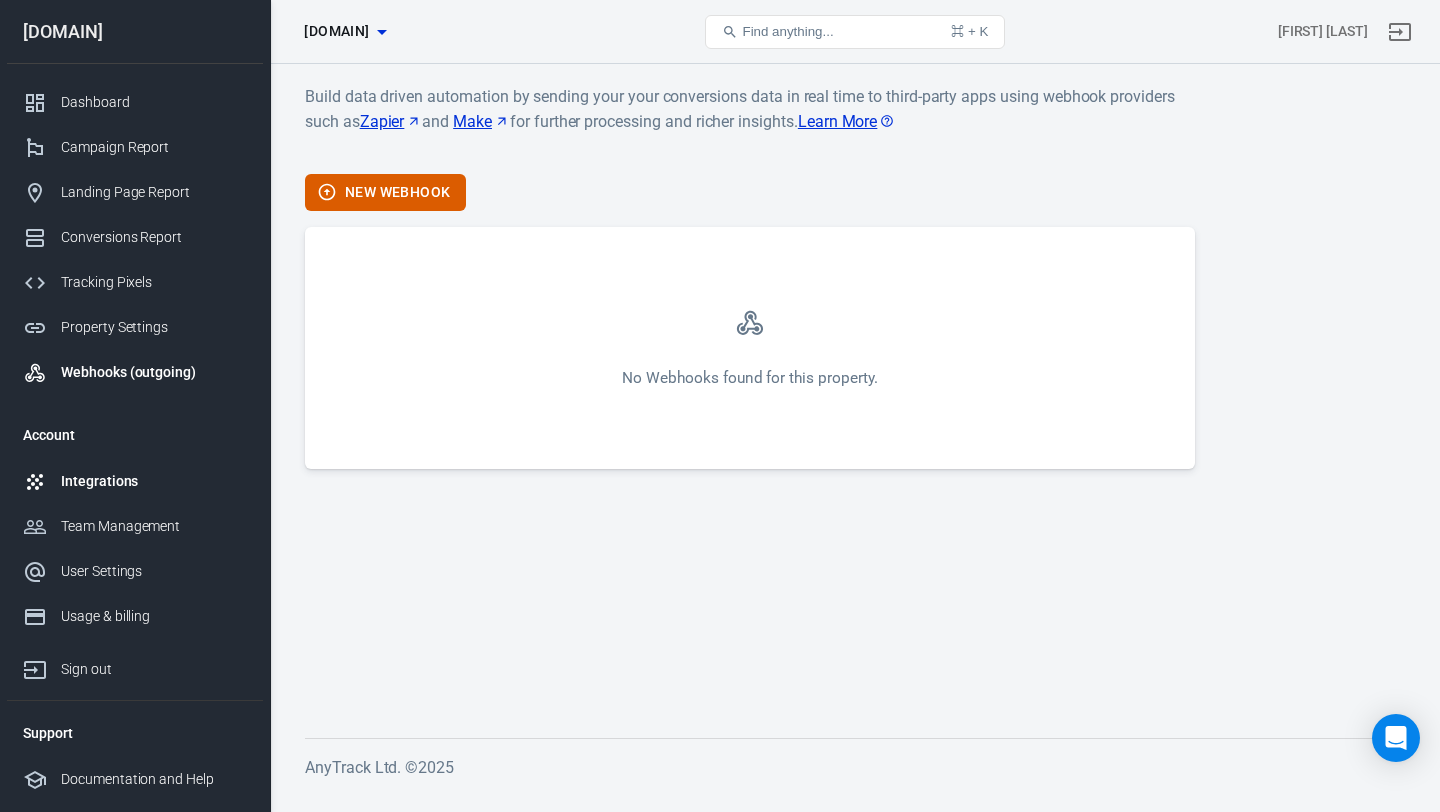 click on "Integrations" at bounding box center [154, 481] 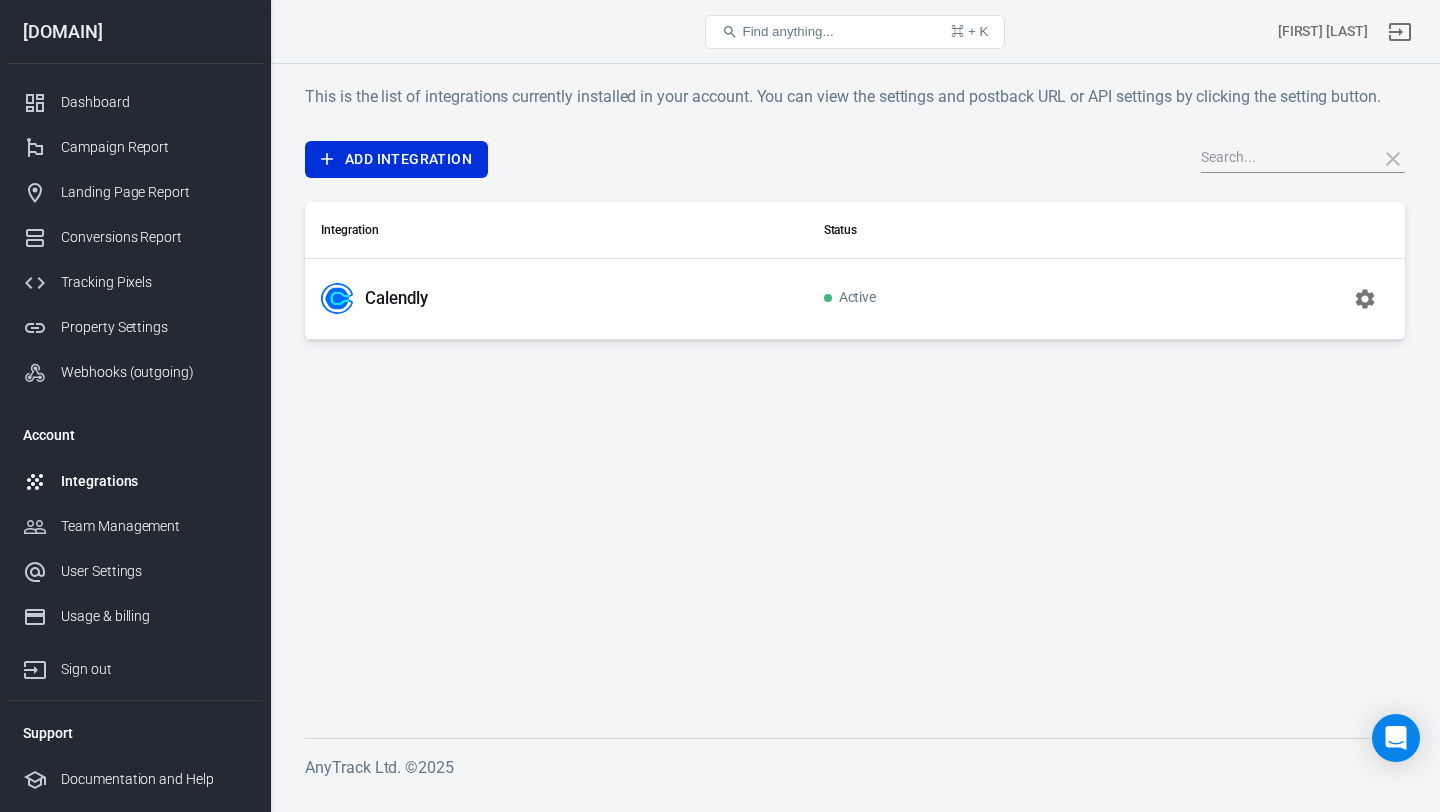 scroll, scrollTop: 0, scrollLeft: 0, axis: both 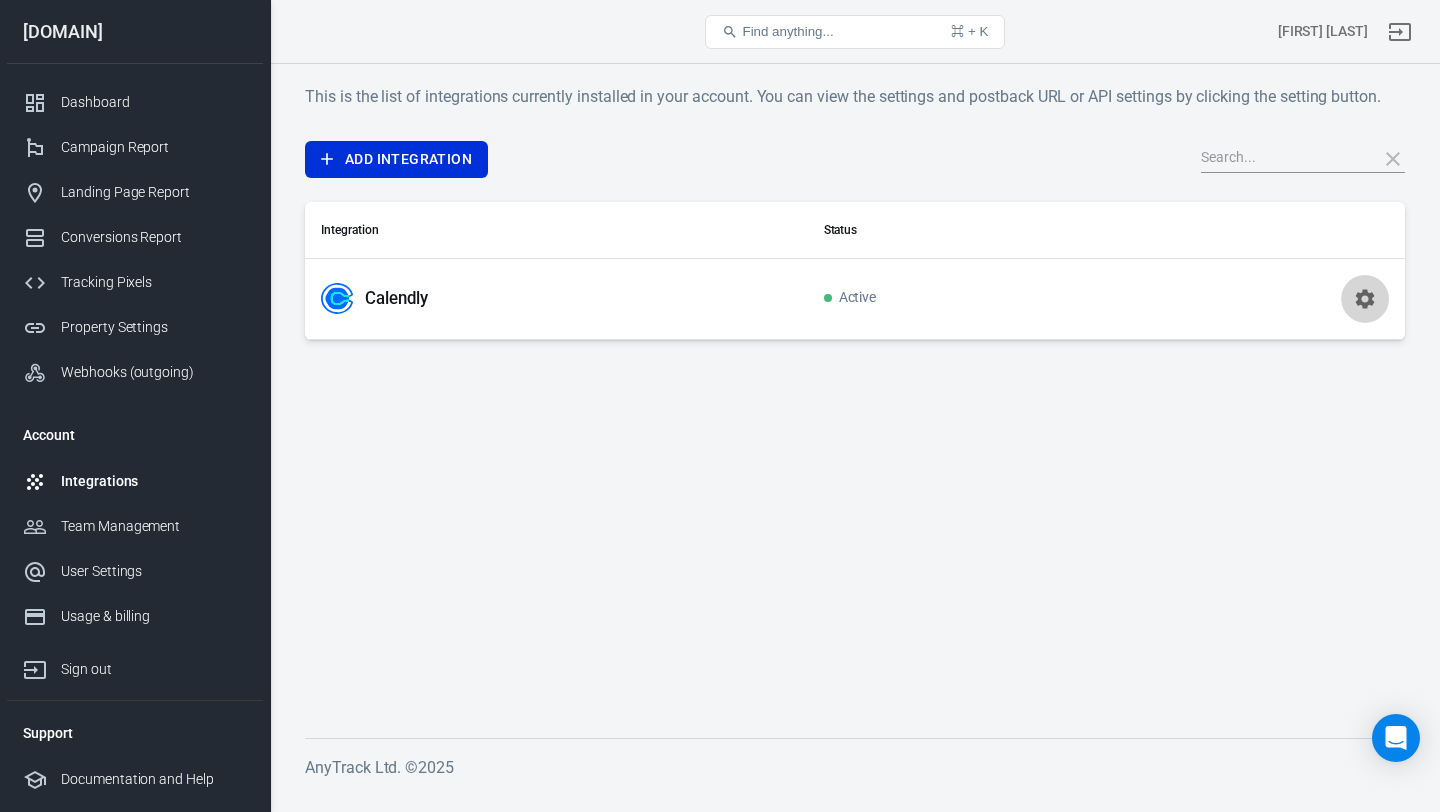 click 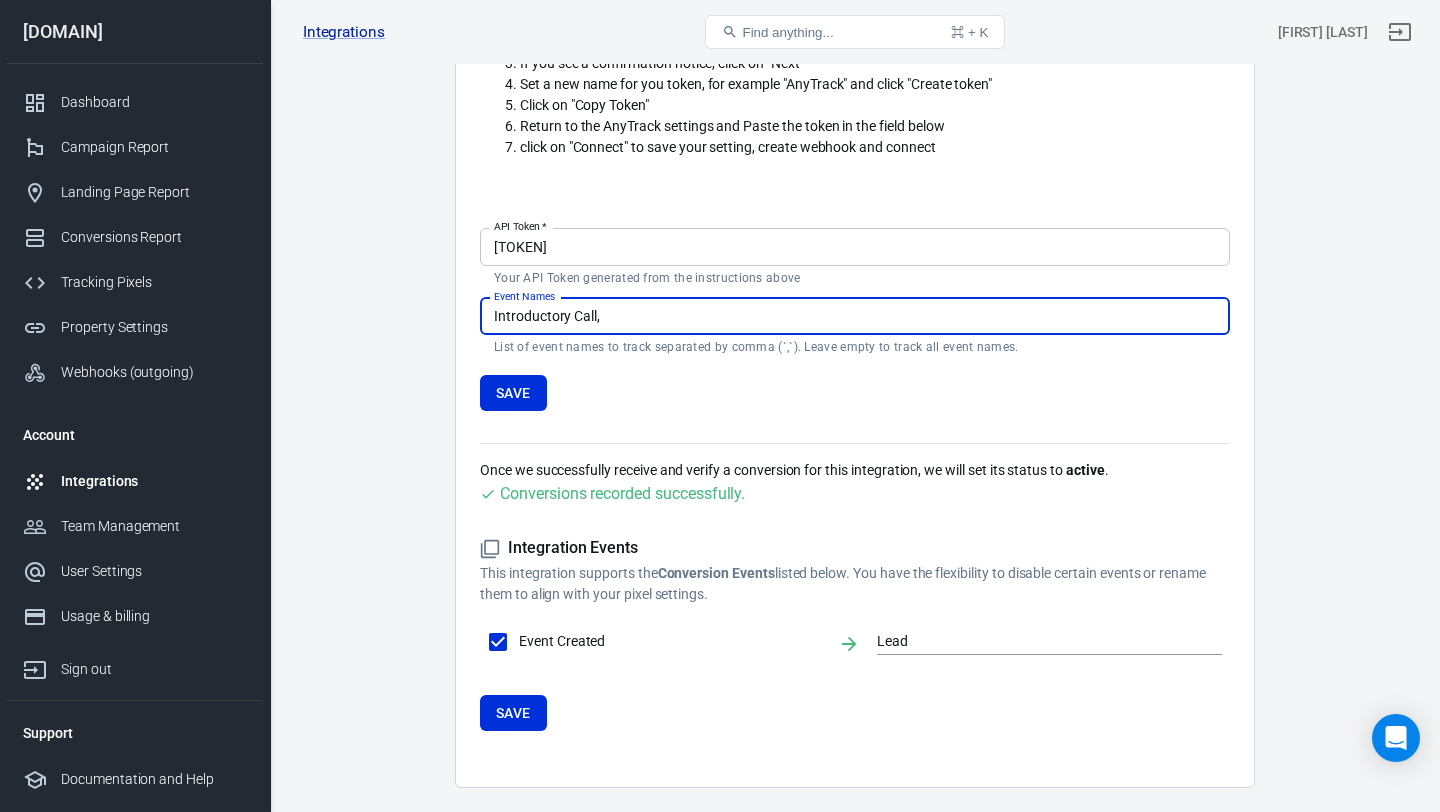 scroll, scrollTop: 375, scrollLeft: 0, axis: vertical 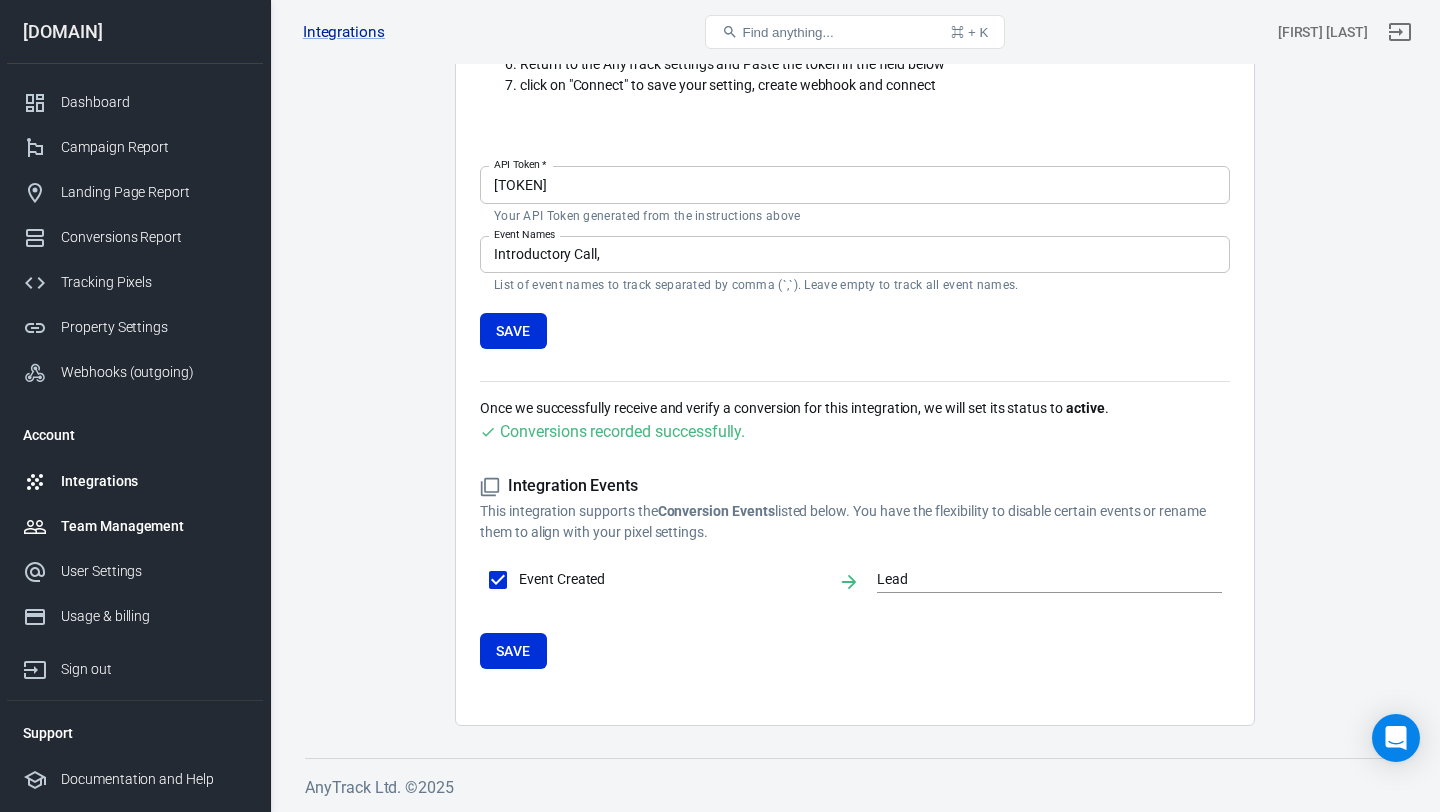 click on "Team Management" at bounding box center (135, 526) 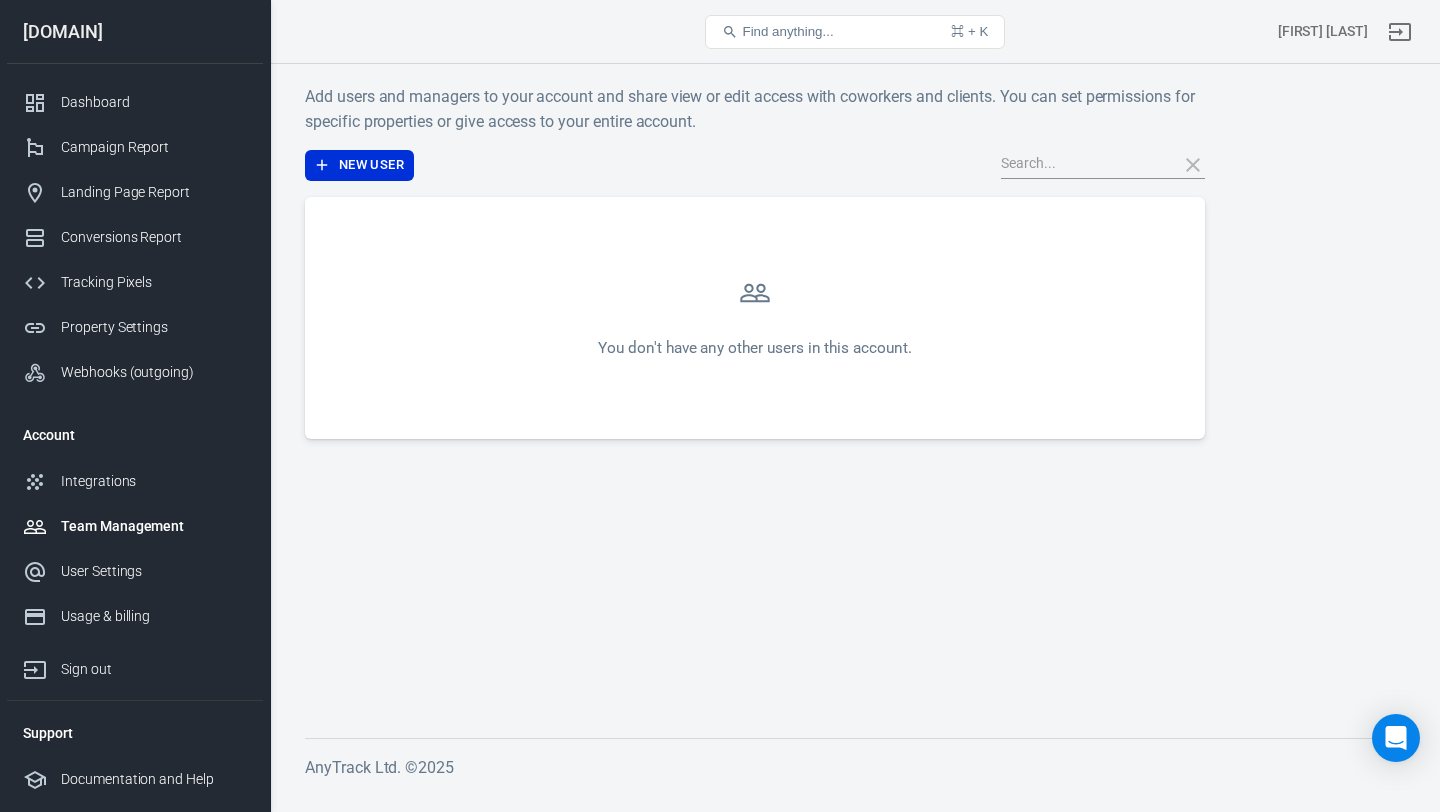 scroll, scrollTop: 0, scrollLeft: 0, axis: both 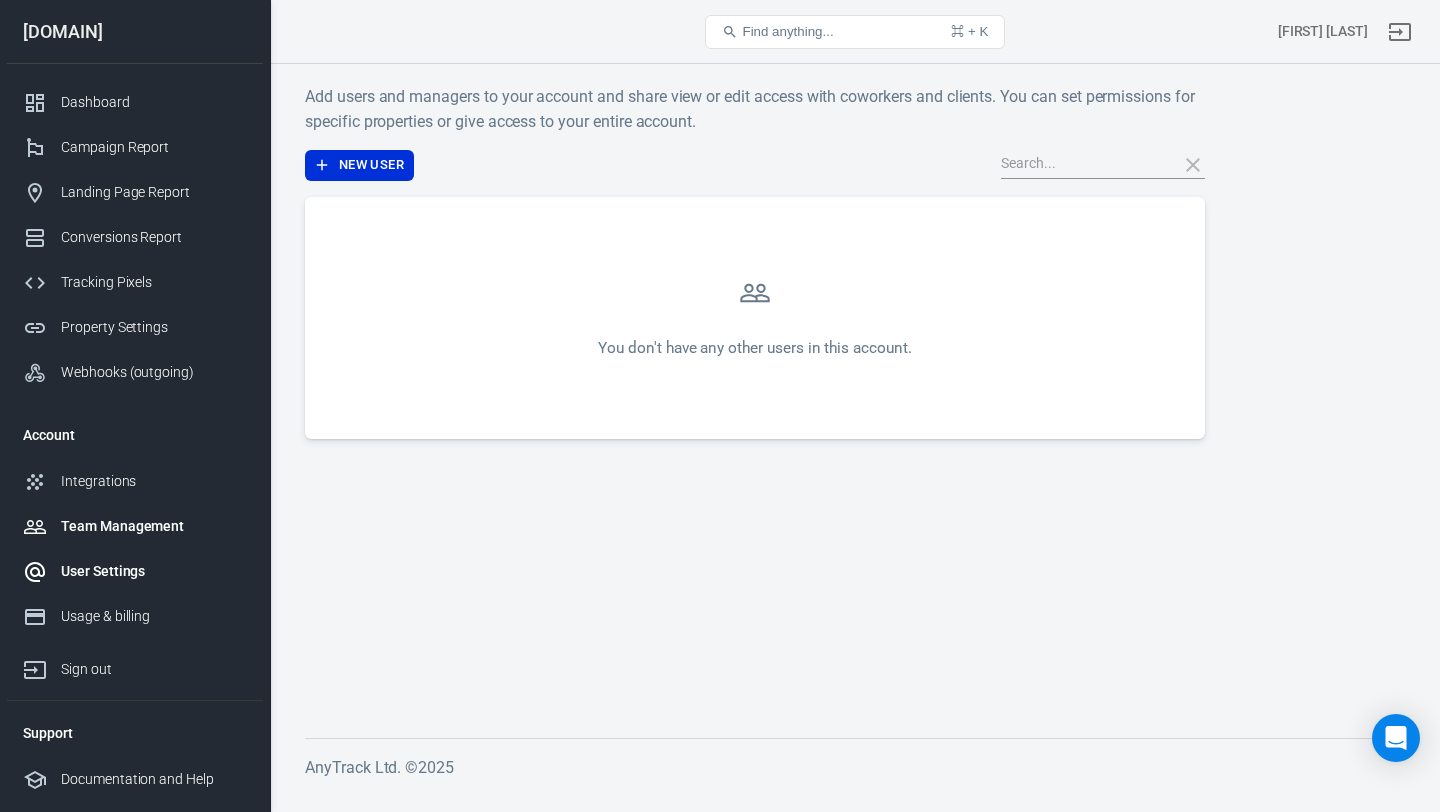 click on "User Settings" at bounding box center [154, 571] 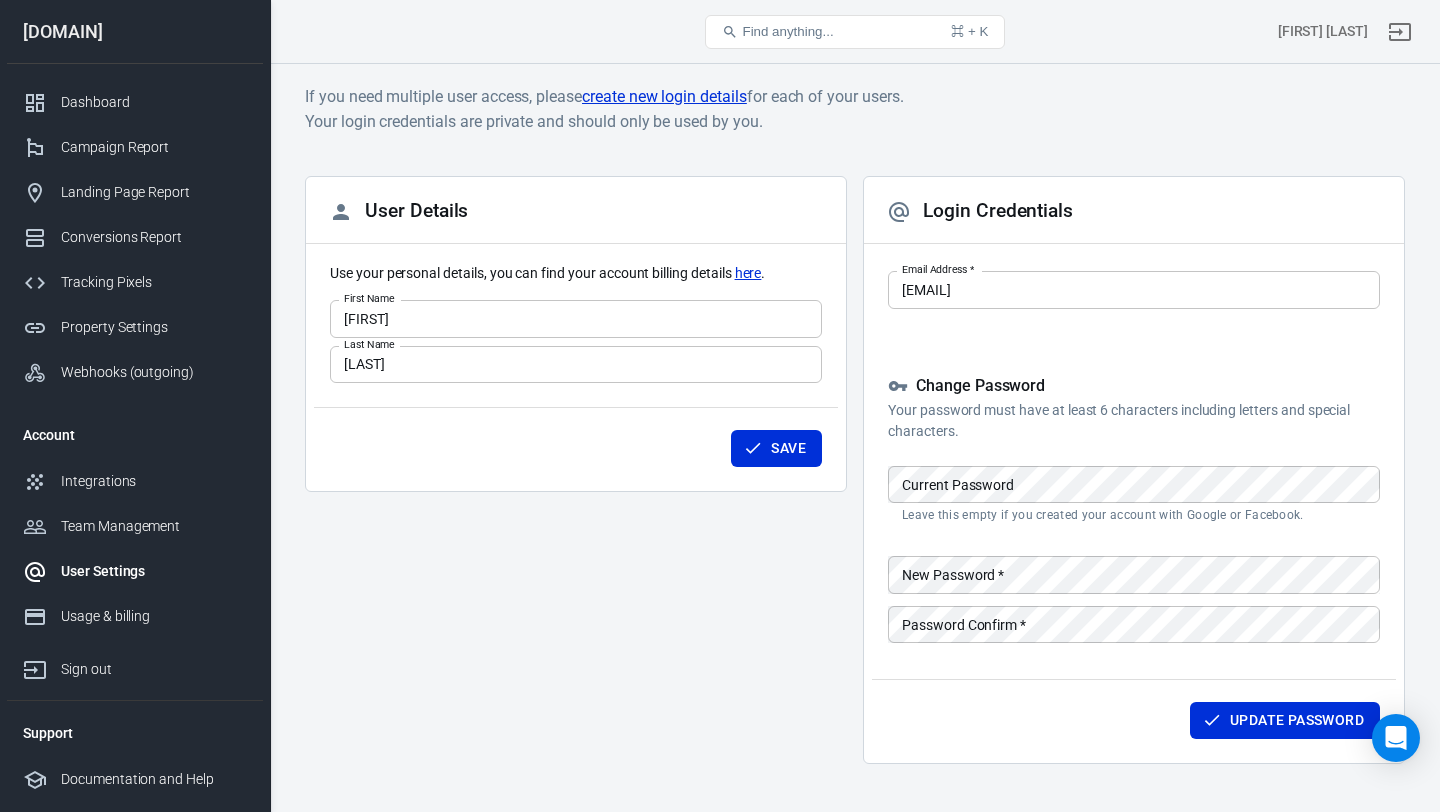 scroll, scrollTop: 0, scrollLeft: 0, axis: both 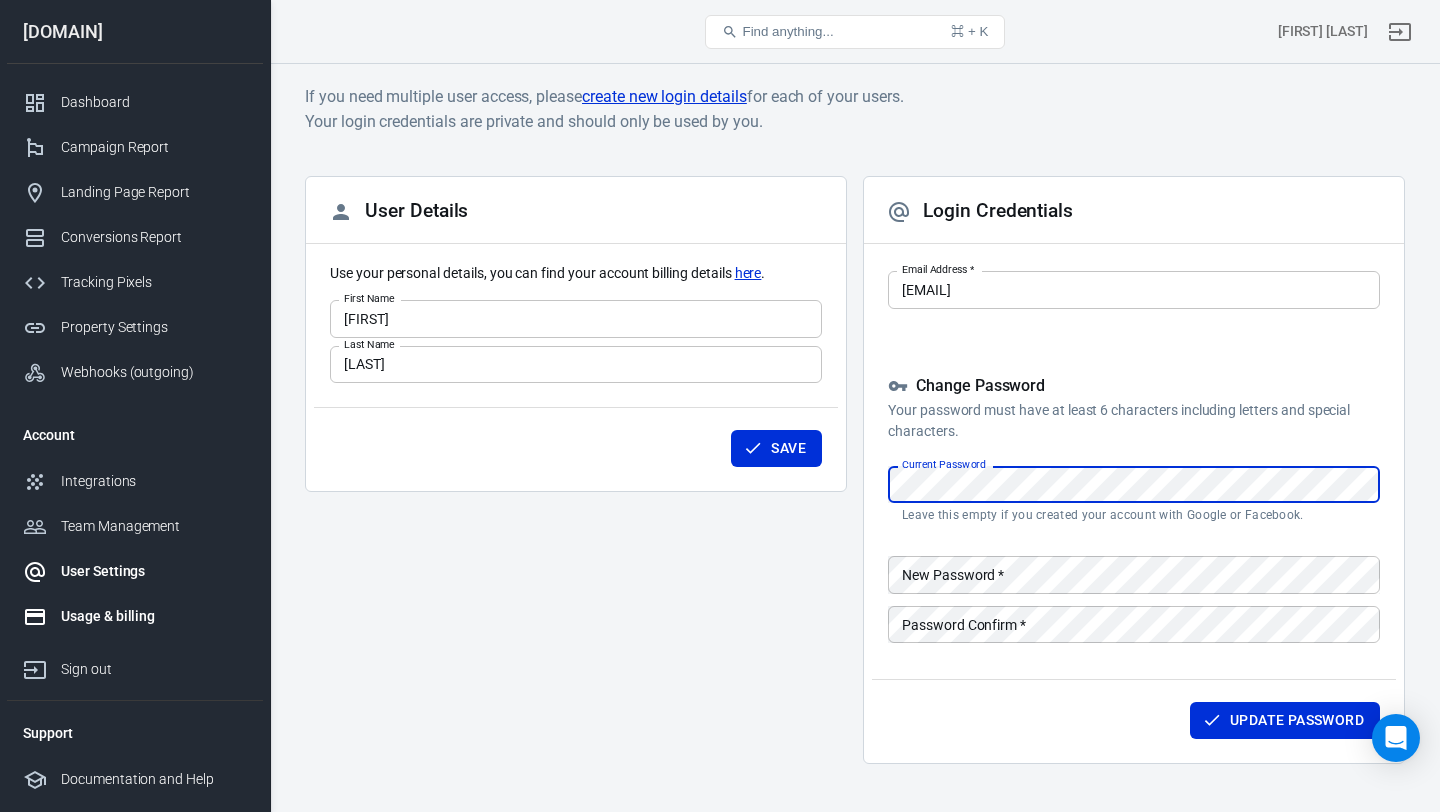 click on "Usage & billing" at bounding box center (154, 616) 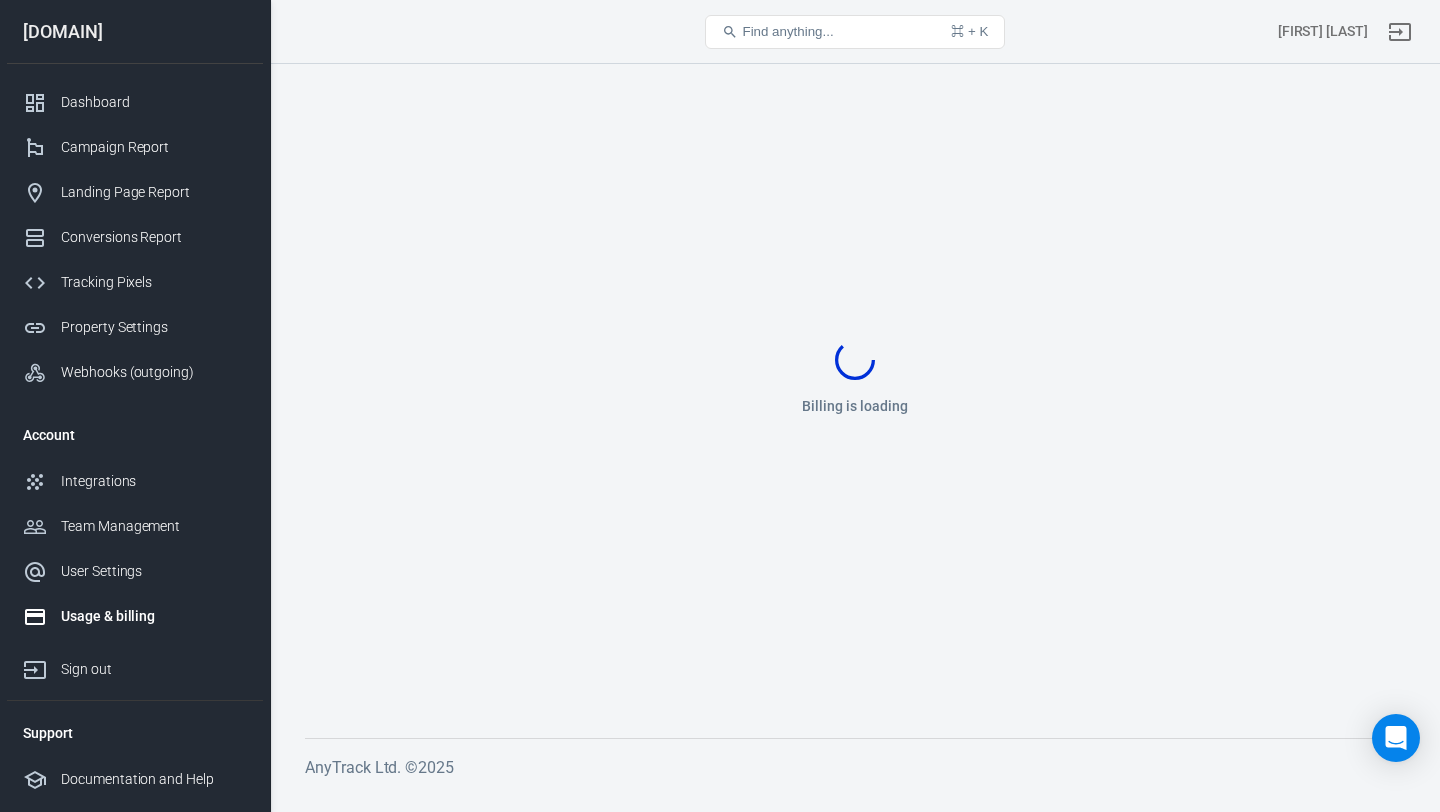 scroll, scrollTop: 0, scrollLeft: 0, axis: both 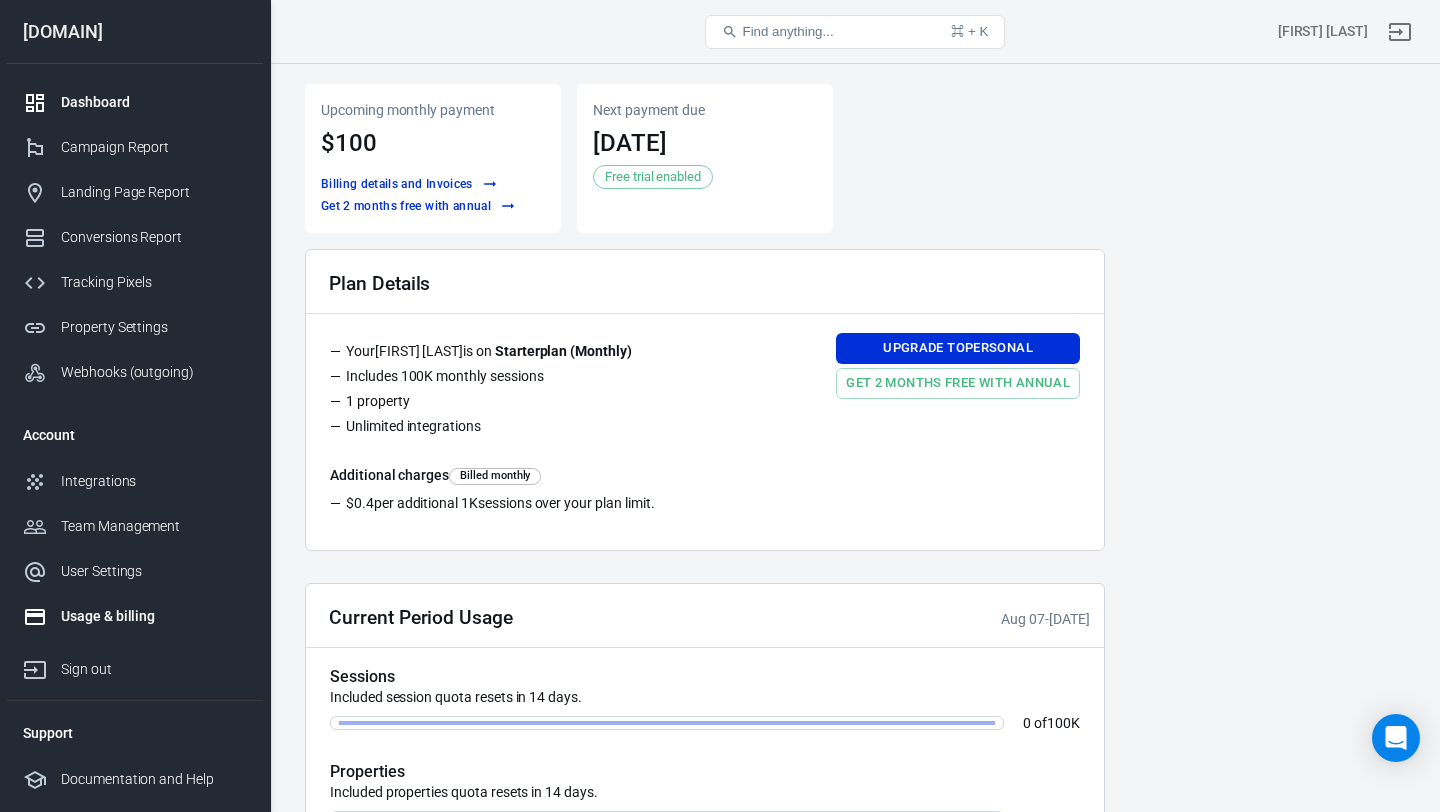 click on "Dashboard" at bounding box center [154, 102] 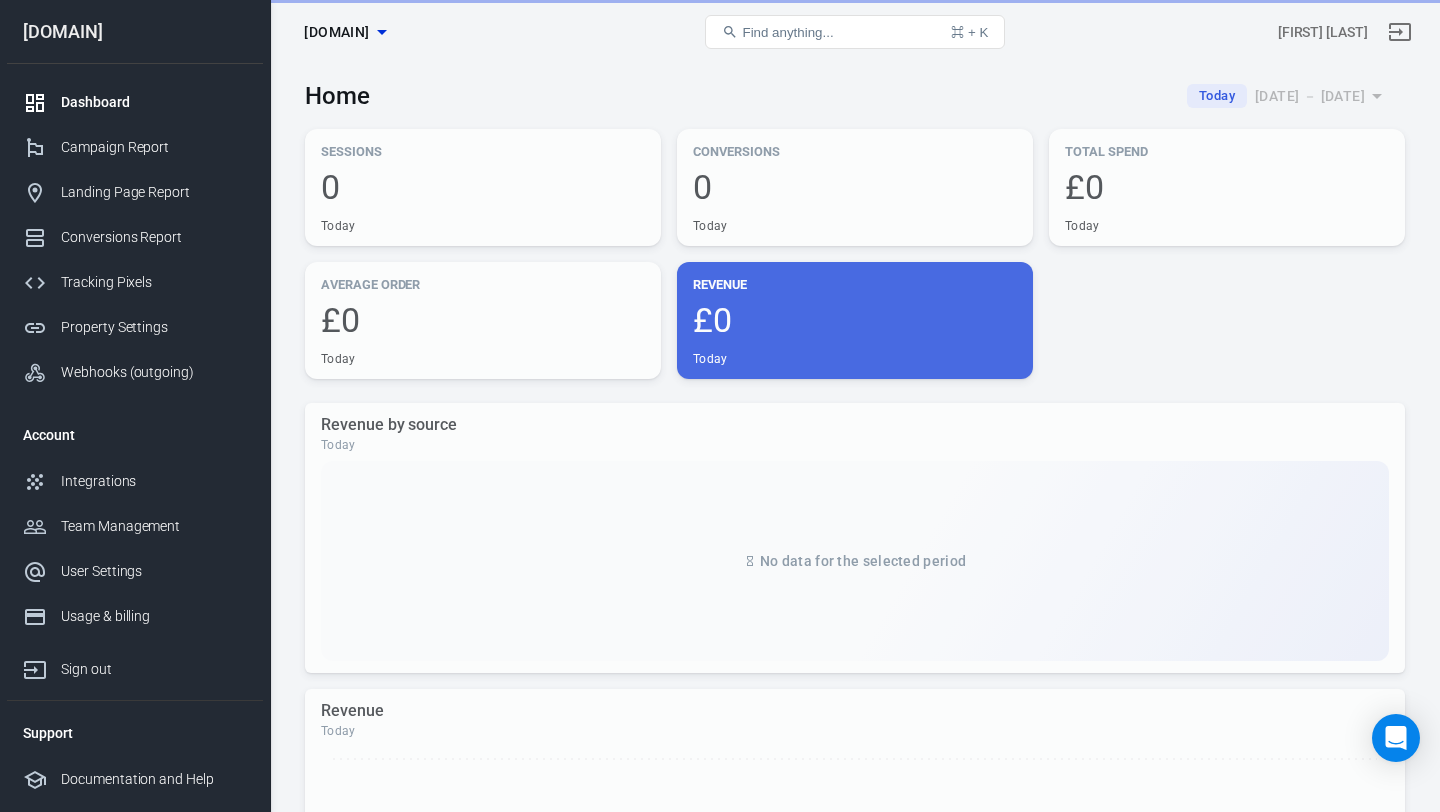 scroll, scrollTop: 0, scrollLeft: 0, axis: both 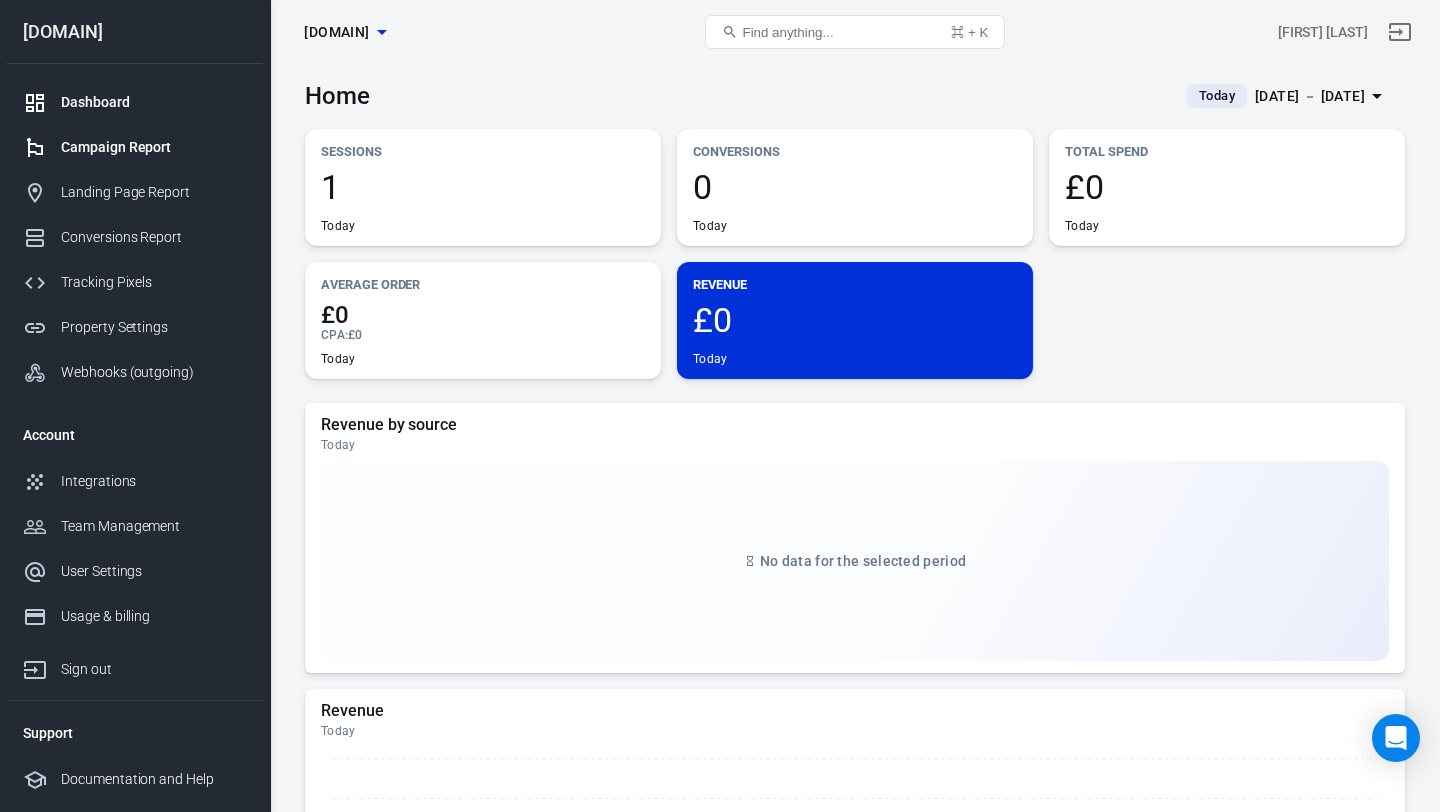 click on "Campaign Report" at bounding box center (154, 147) 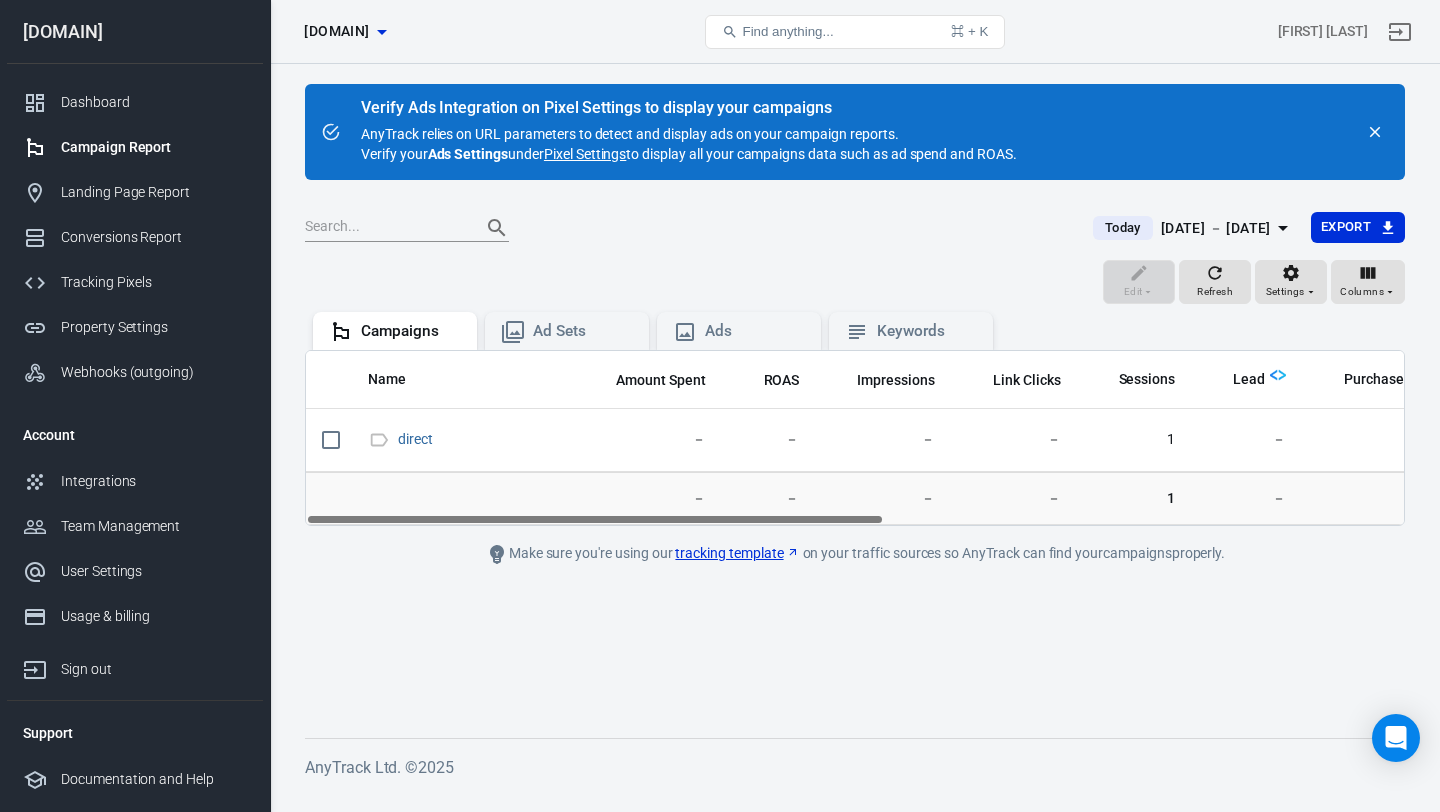 scroll, scrollTop: 0, scrollLeft: 0, axis: both 